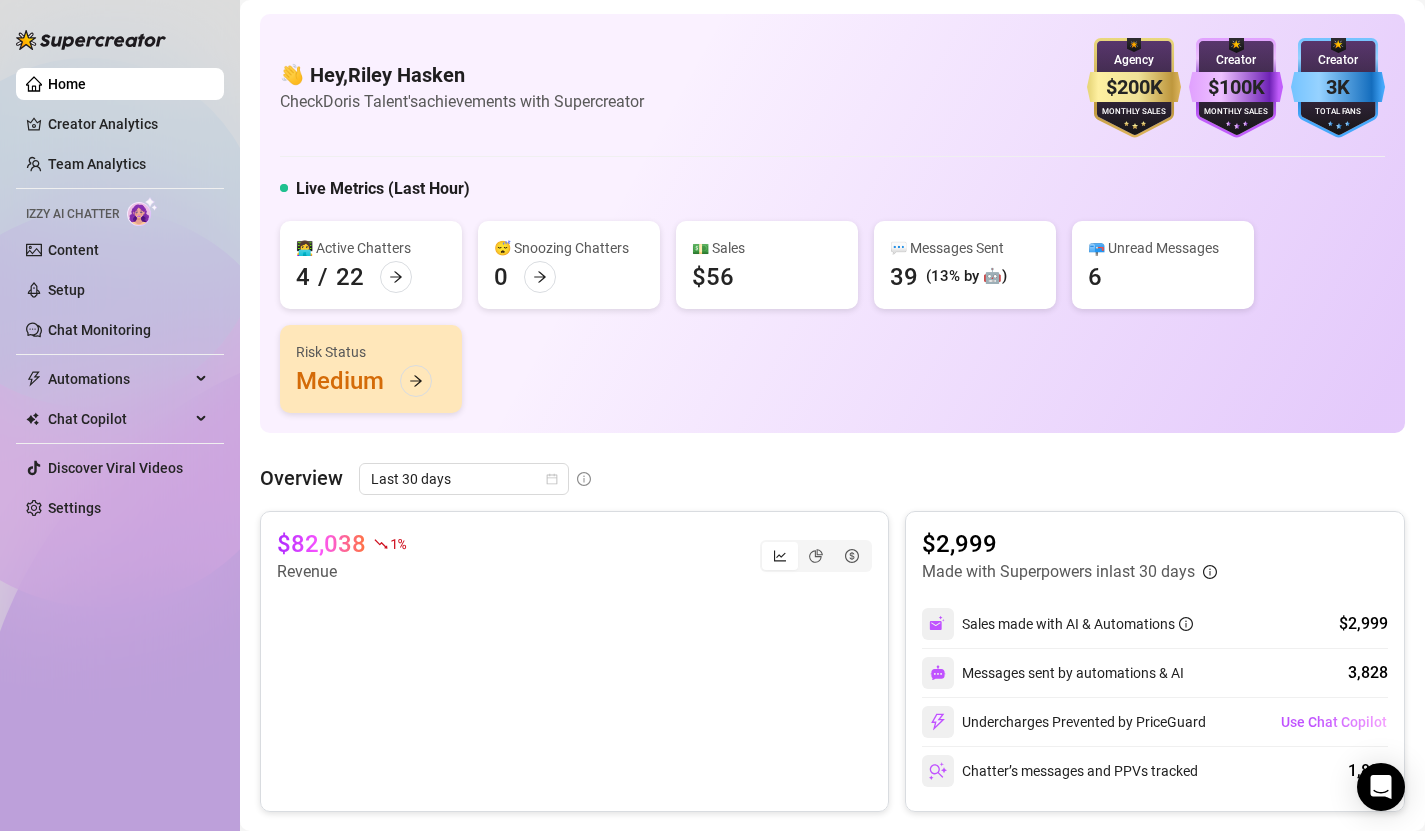 scroll, scrollTop: 0, scrollLeft: 0, axis: both 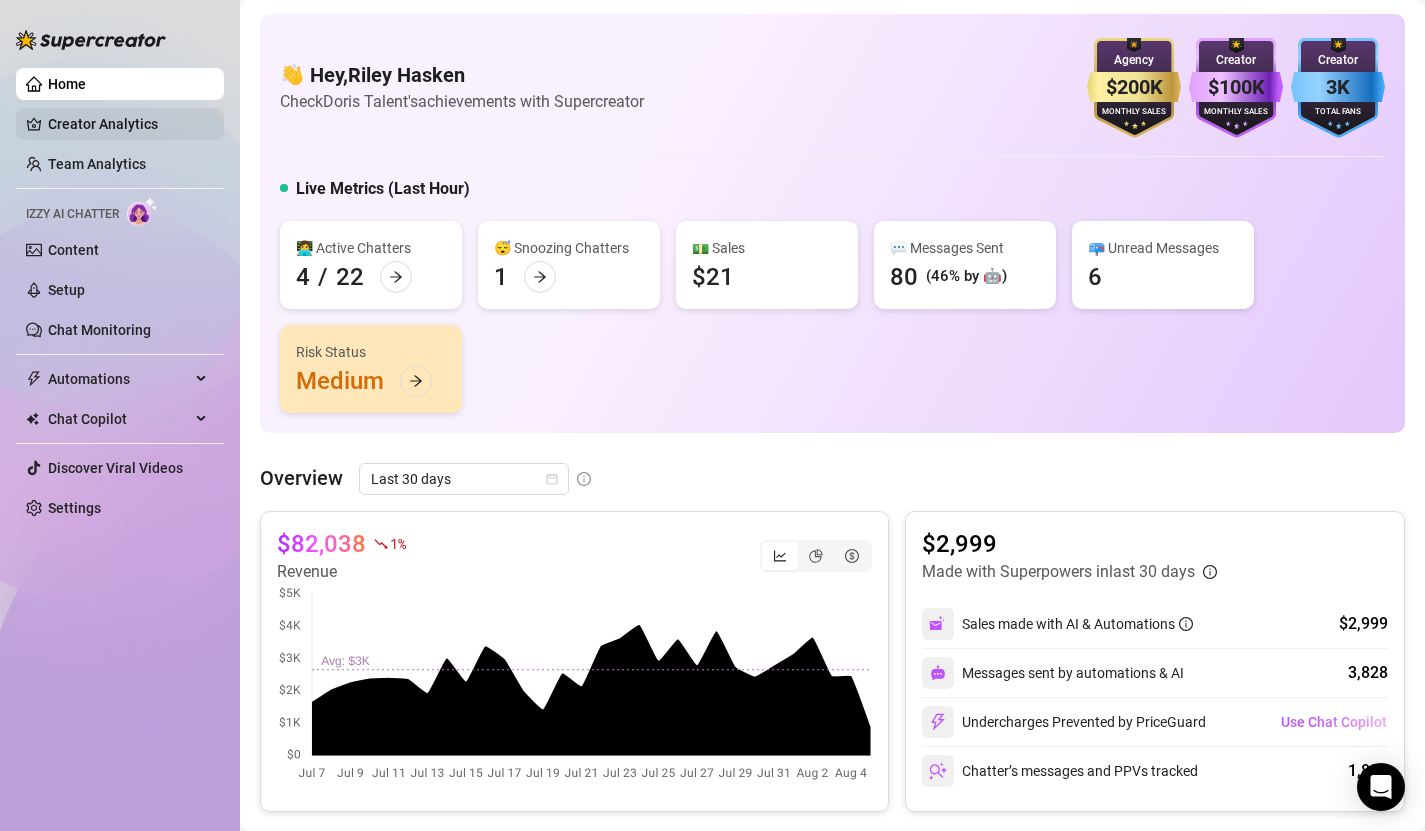 click on "Creator Analytics" at bounding box center (128, 124) 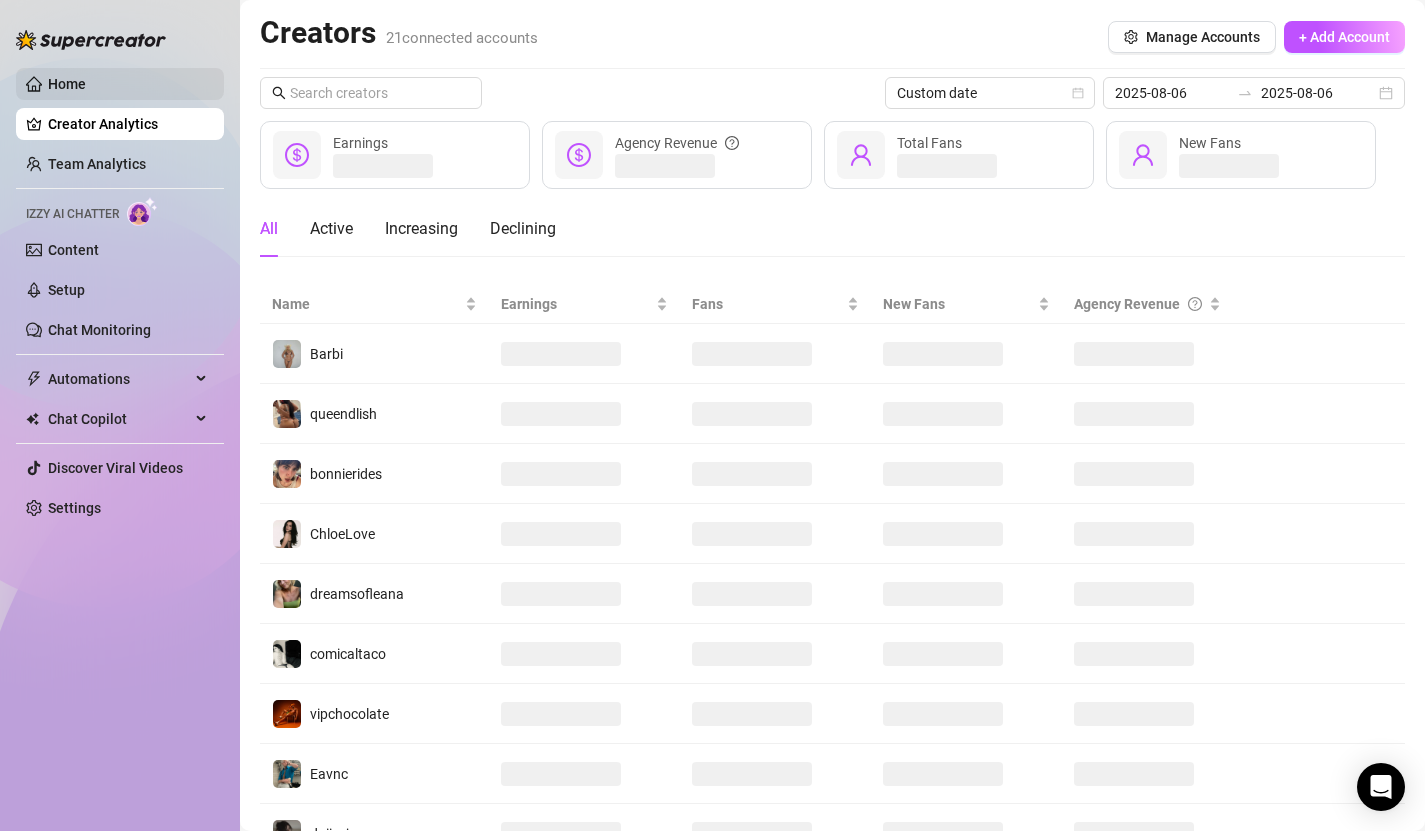 click on "Home" at bounding box center [67, 84] 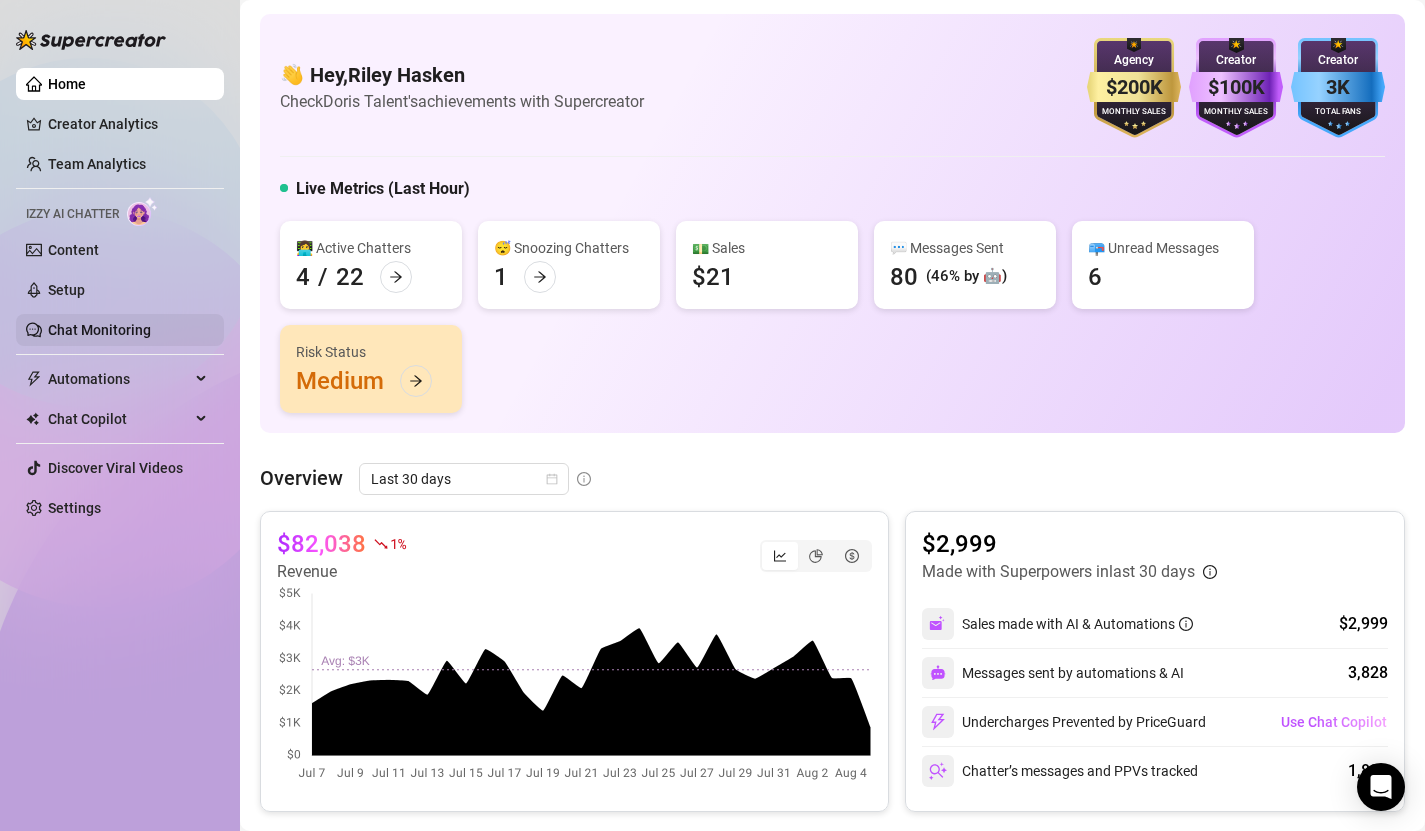 click on "Chat Monitoring" at bounding box center [99, 330] 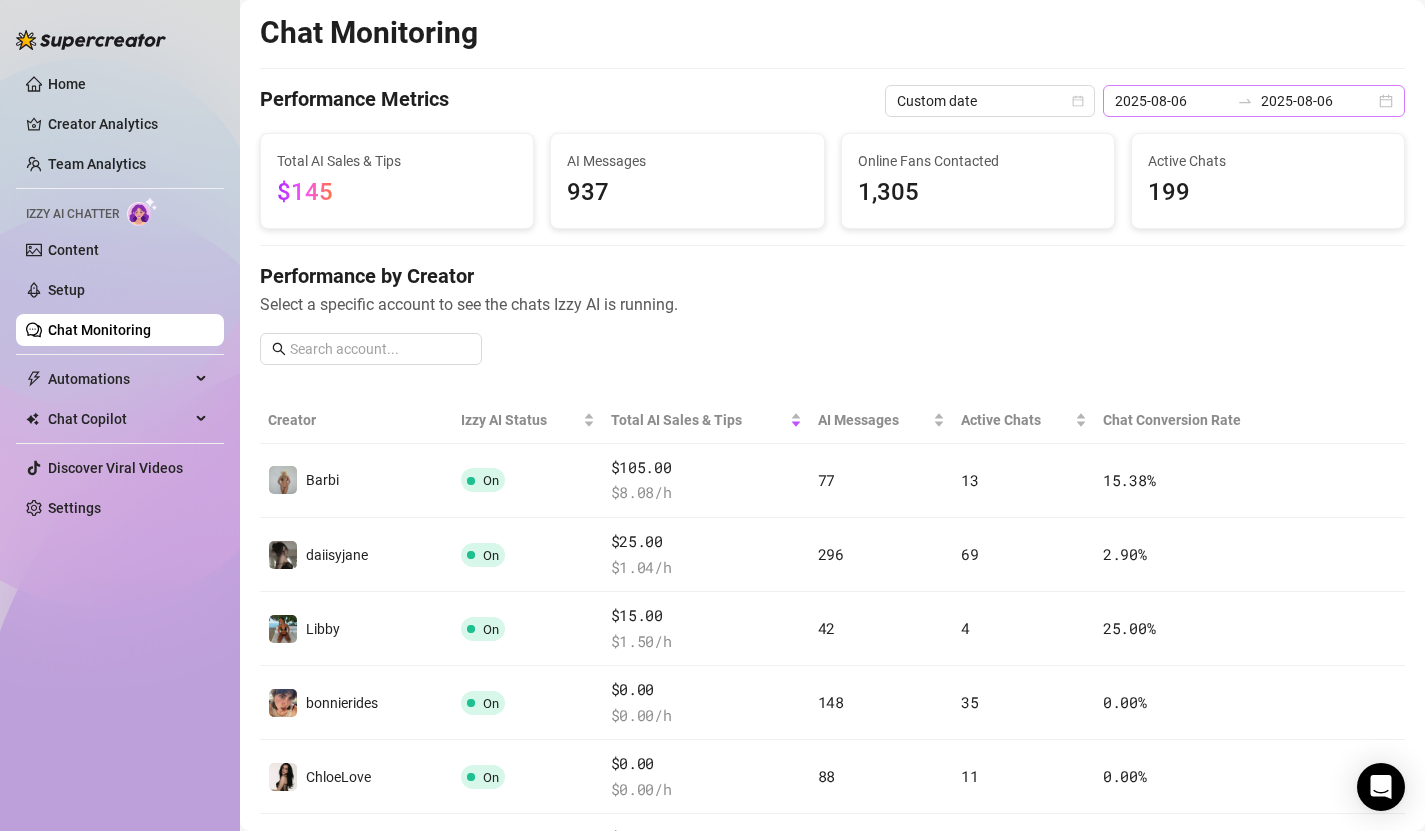 click on "[DATE] [DATE]" at bounding box center [1254, 101] 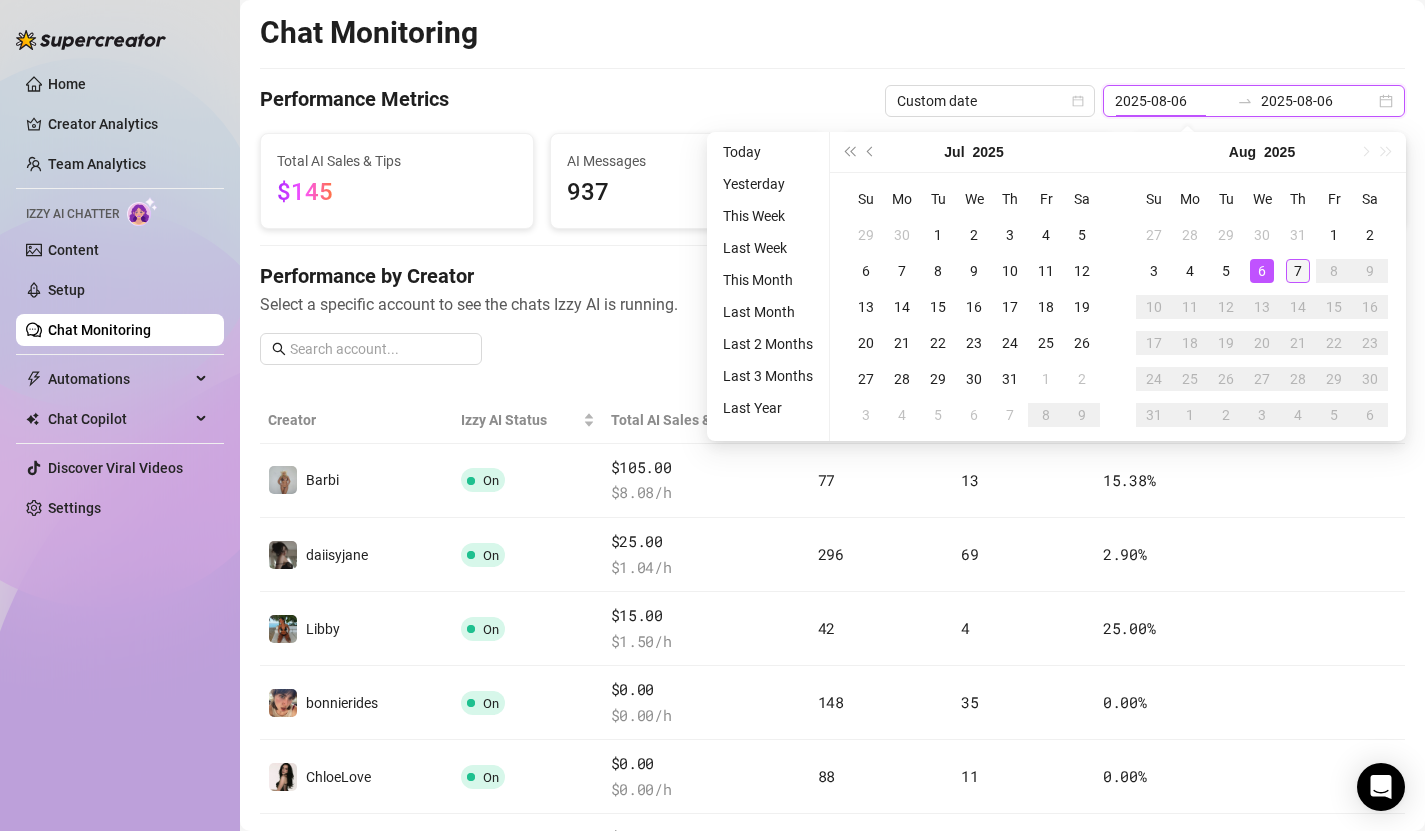 type on "2025-08-07" 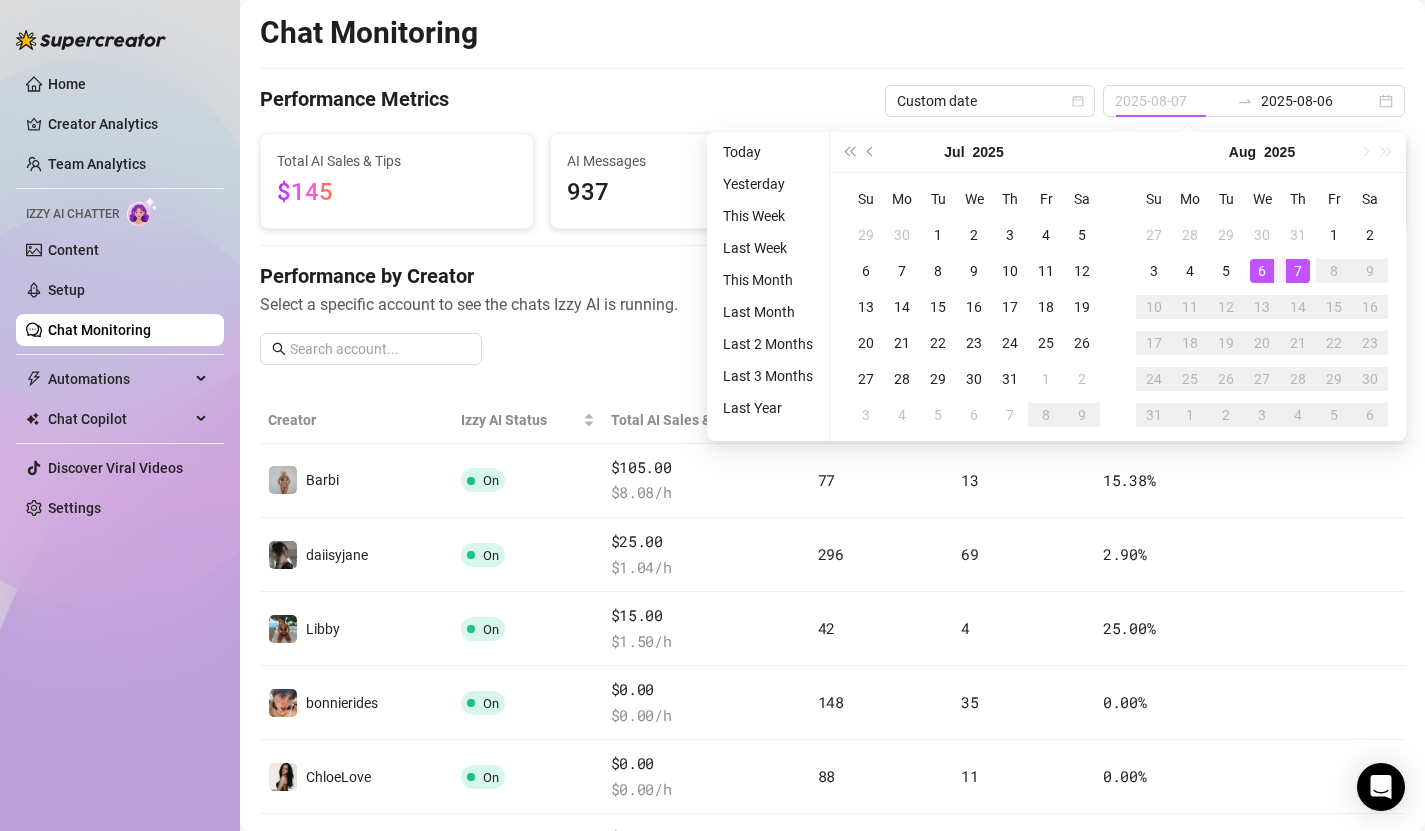 click on "7" at bounding box center [1298, 271] 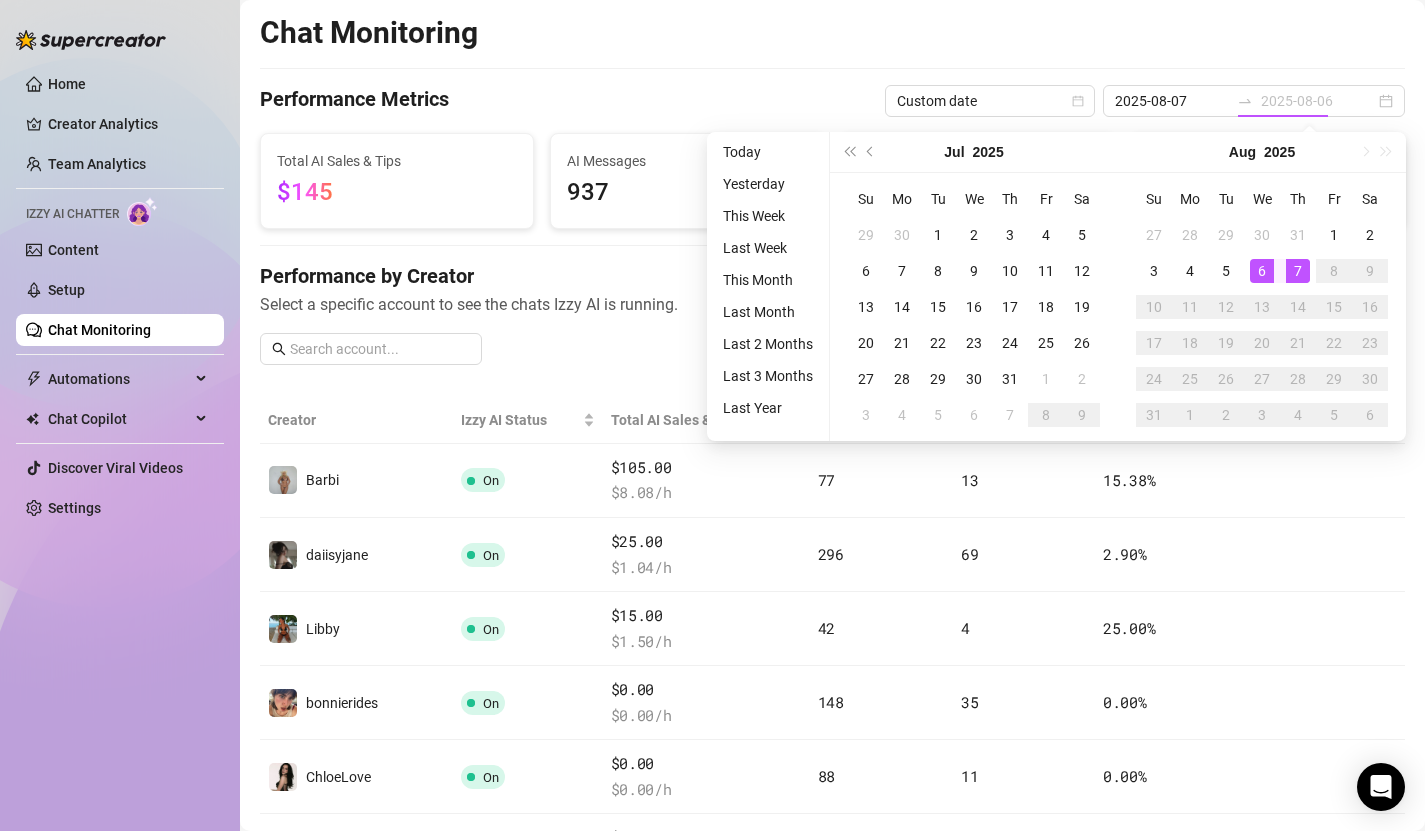 click on "7" at bounding box center (1298, 271) 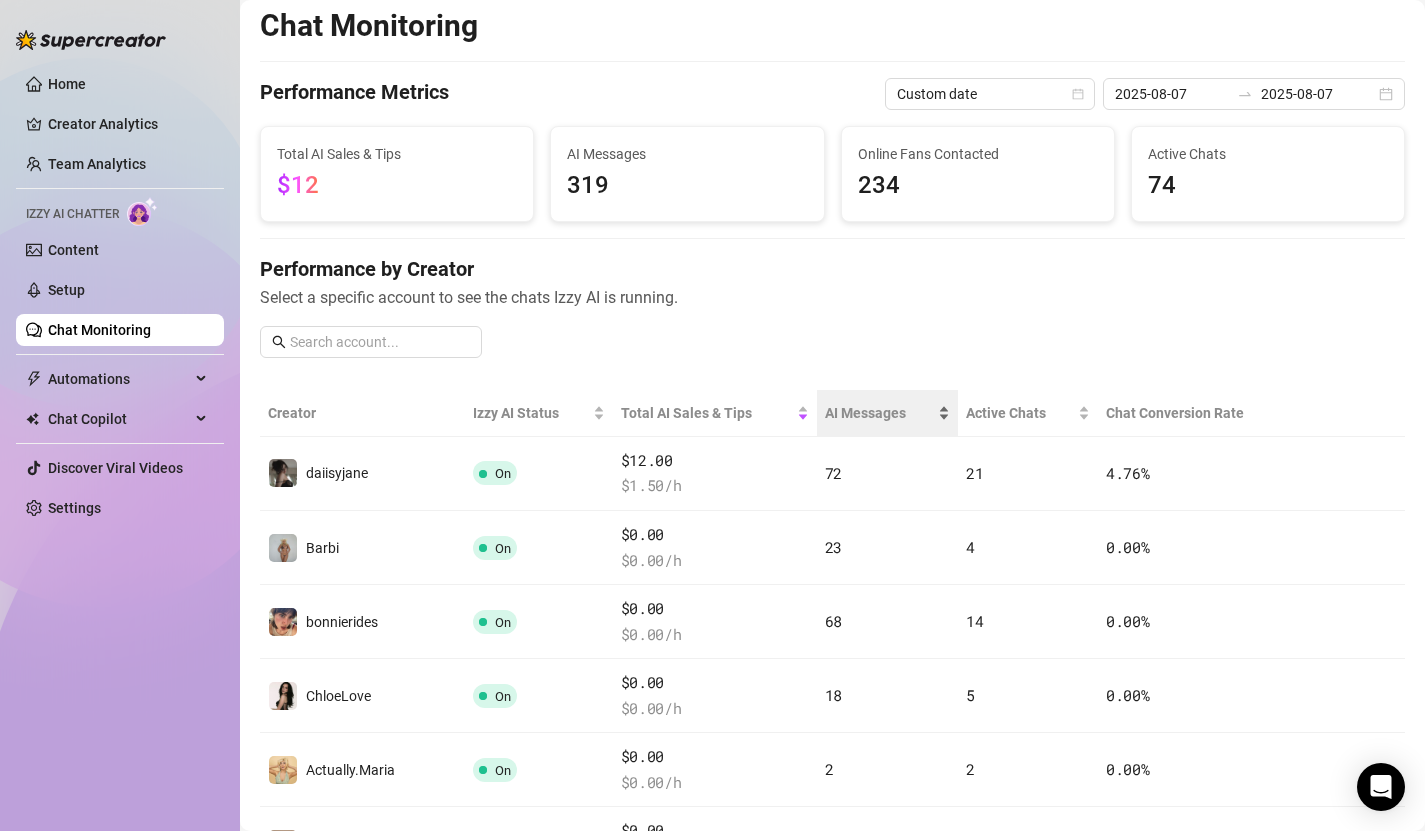 scroll, scrollTop: 0, scrollLeft: 0, axis: both 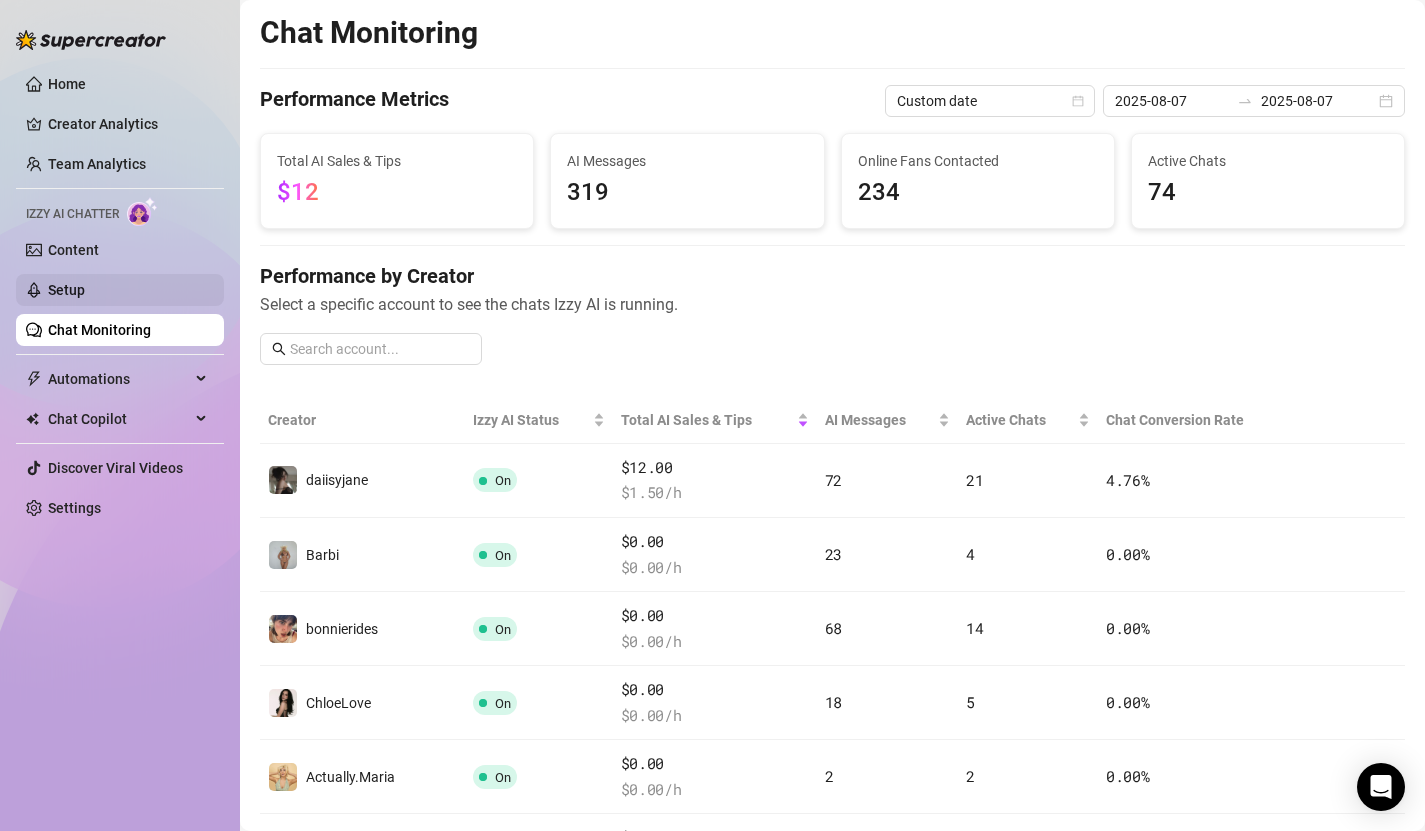click on "Setup" at bounding box center [66, 290] 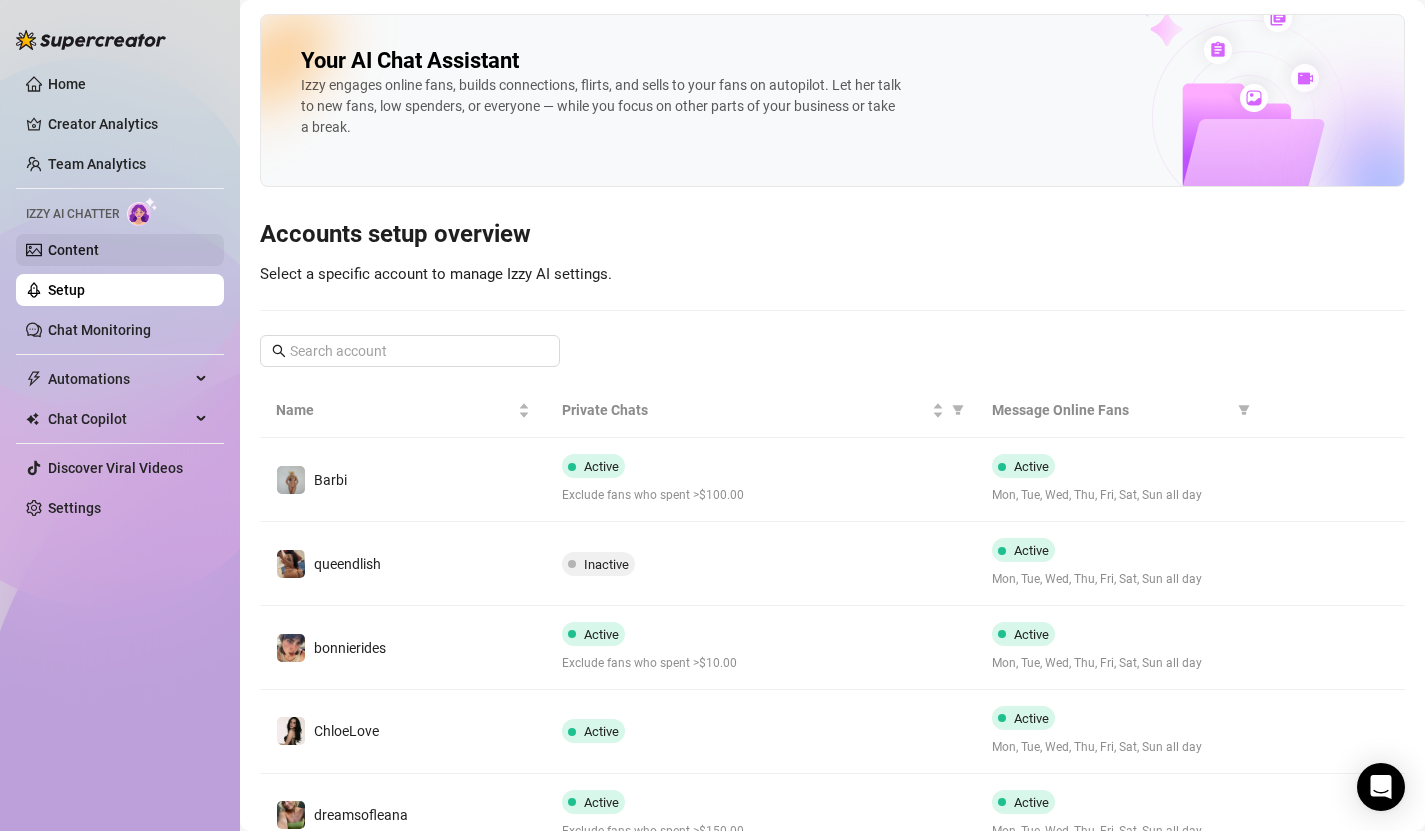 click on "Content" at bounding box center (73, 250) 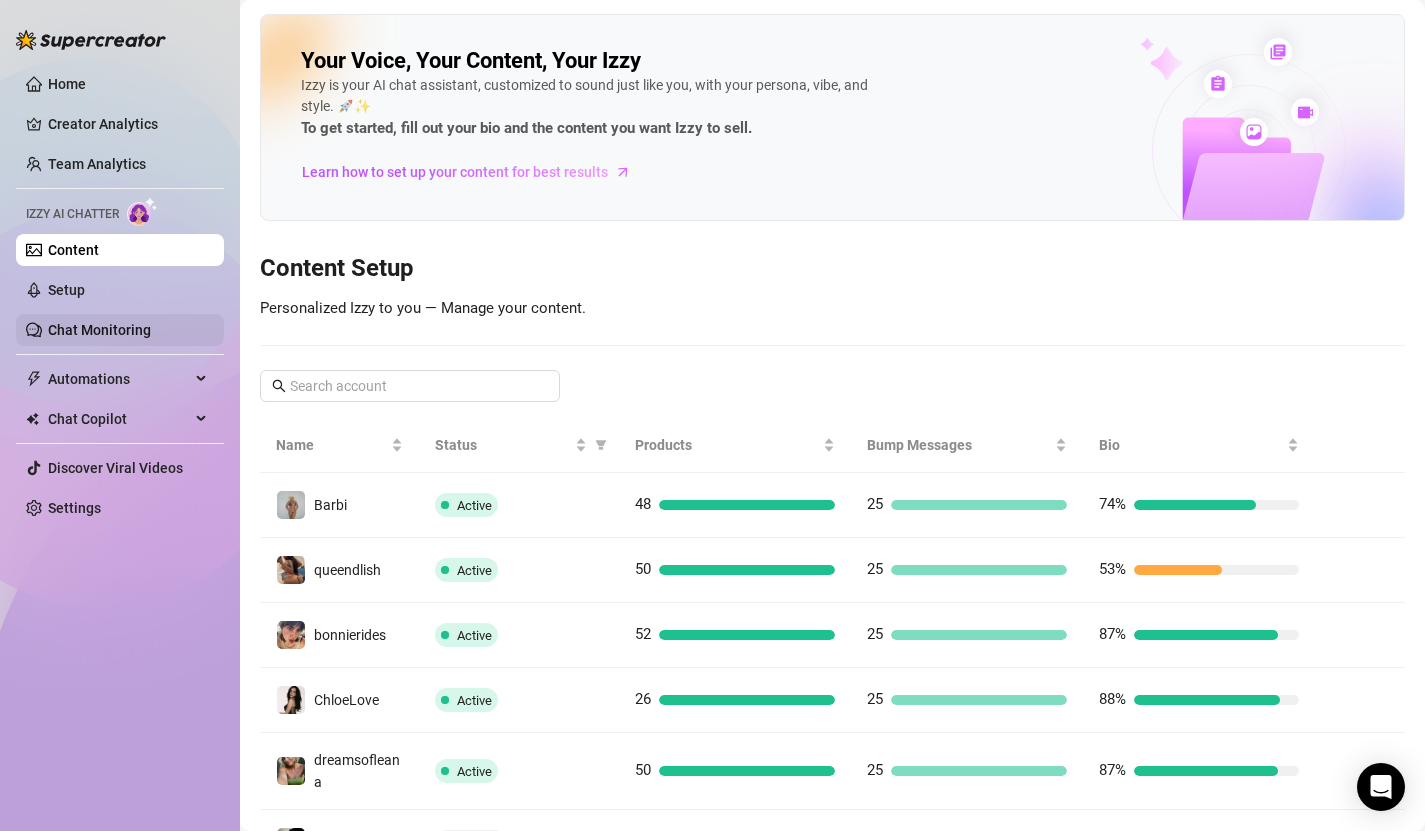 click on "Chat Monitoring" at bounding box center (99, 330) 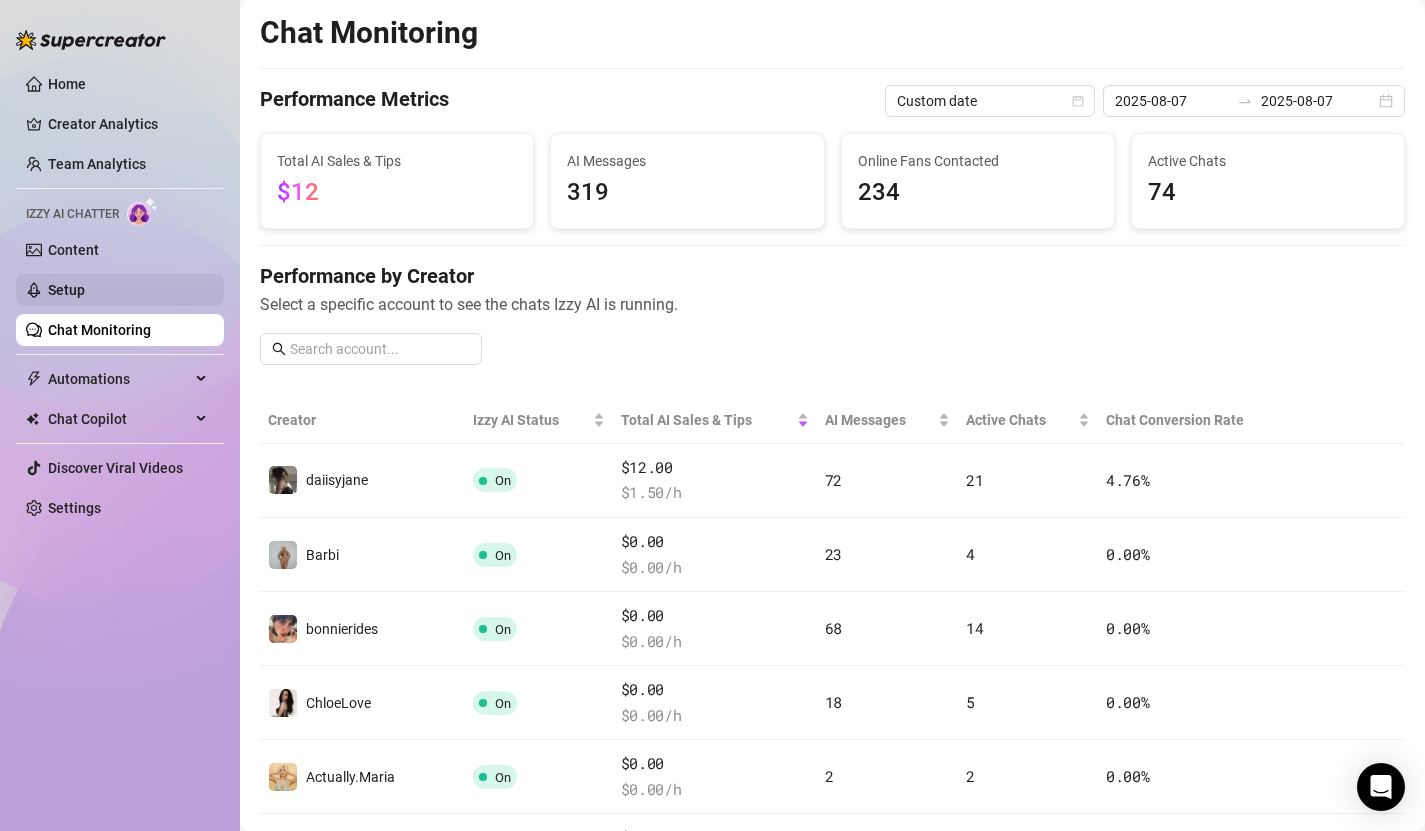click on "Setup" at bounding box center [66, 290] 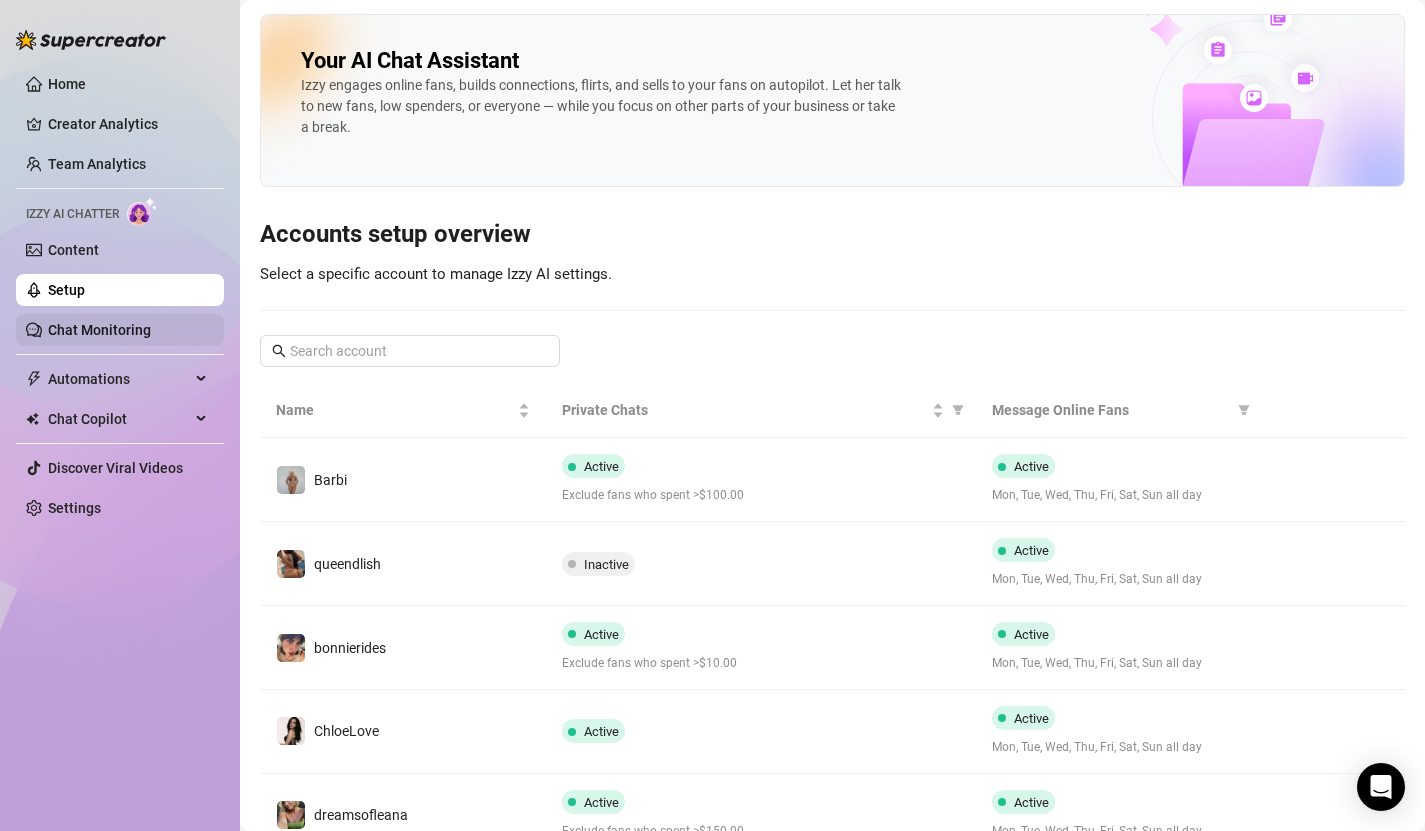 click on "Chat Monitoring" at bounding box center (99, 330) 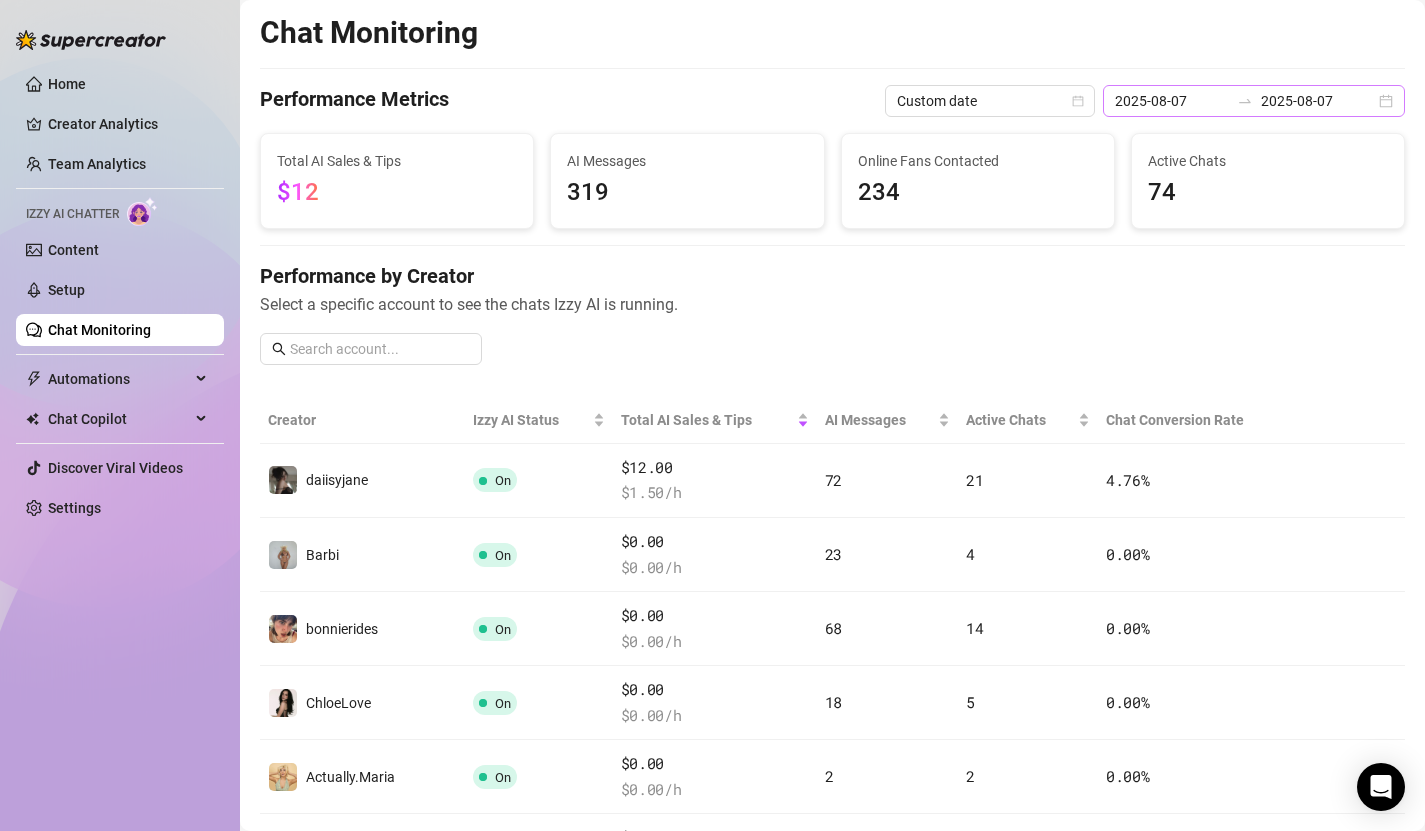 click on "[DATE] [DATE]" at bounding box center [1254, 101] 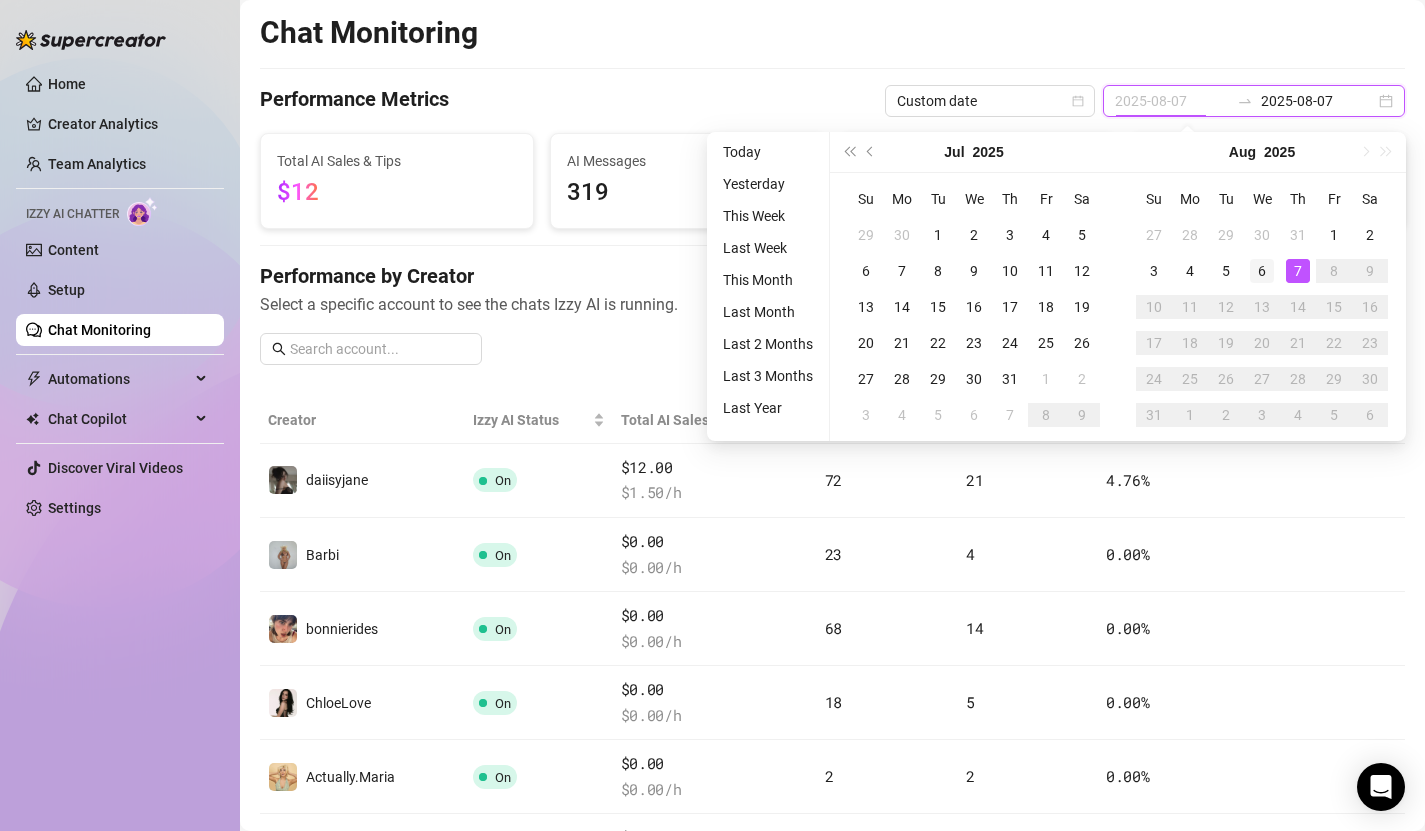 type on "2025-08-06" 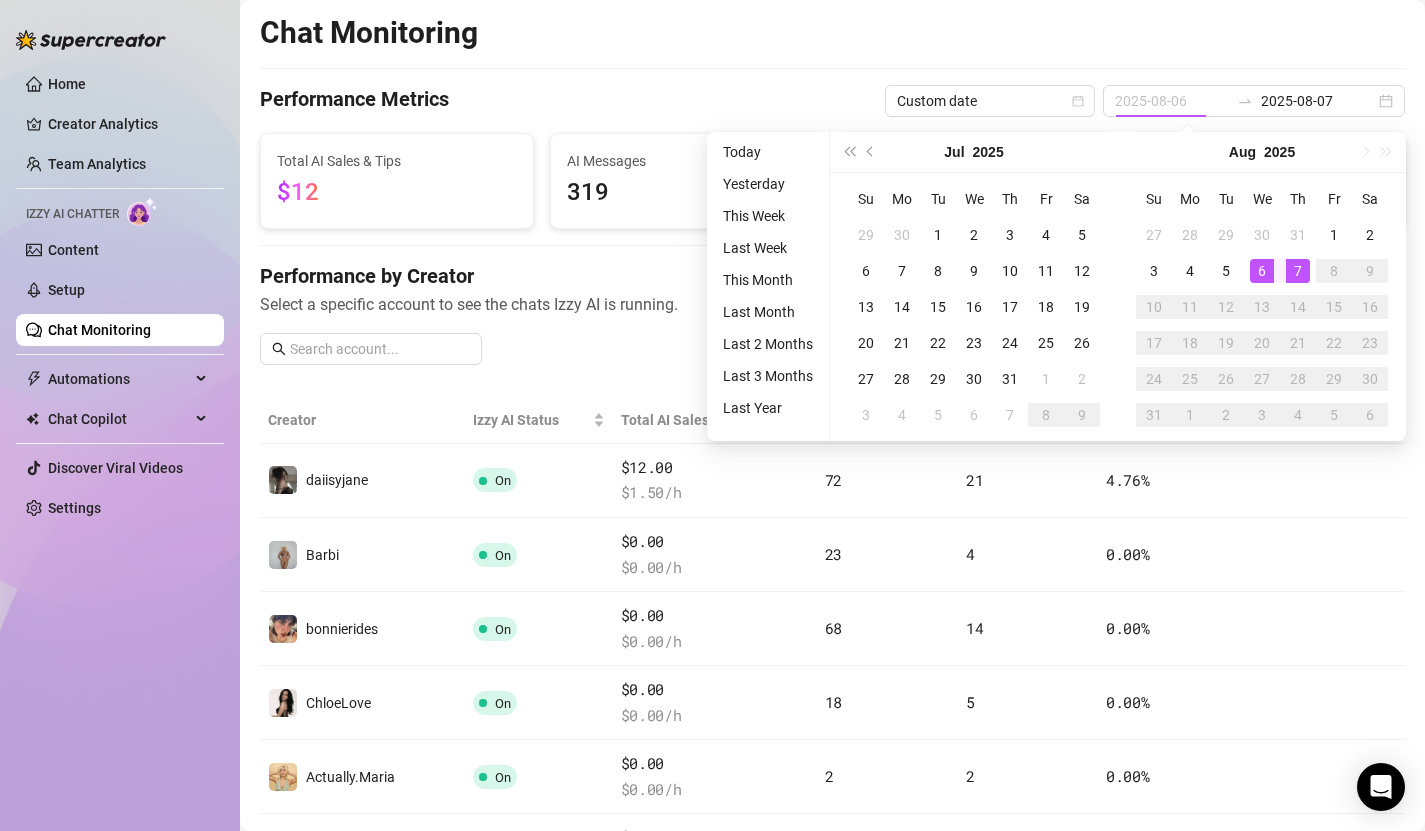 click on "6" at bounding box center (1262, 271) 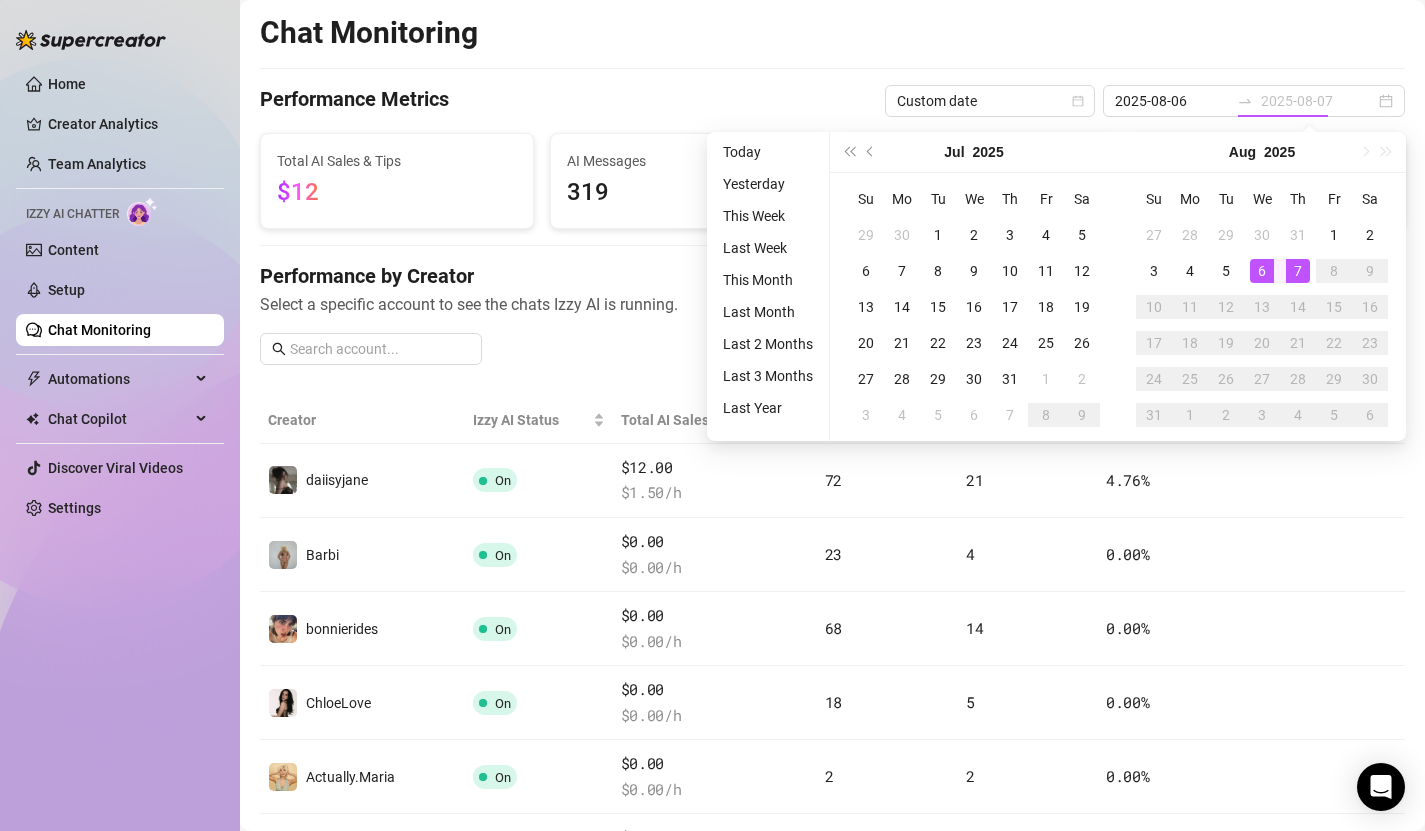 click on "6" at bounding box center [1262, 271] 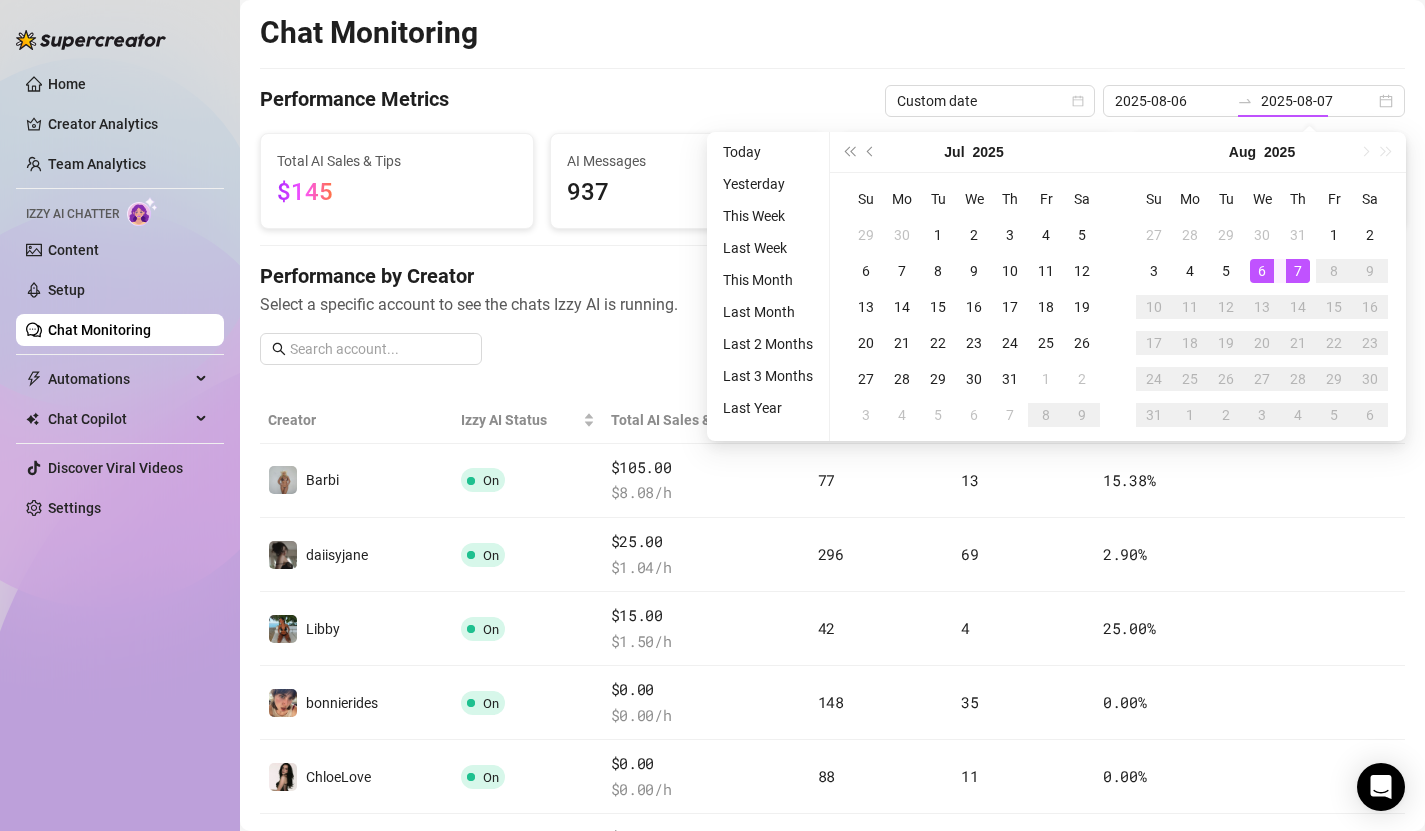 type on "2025-08-06" 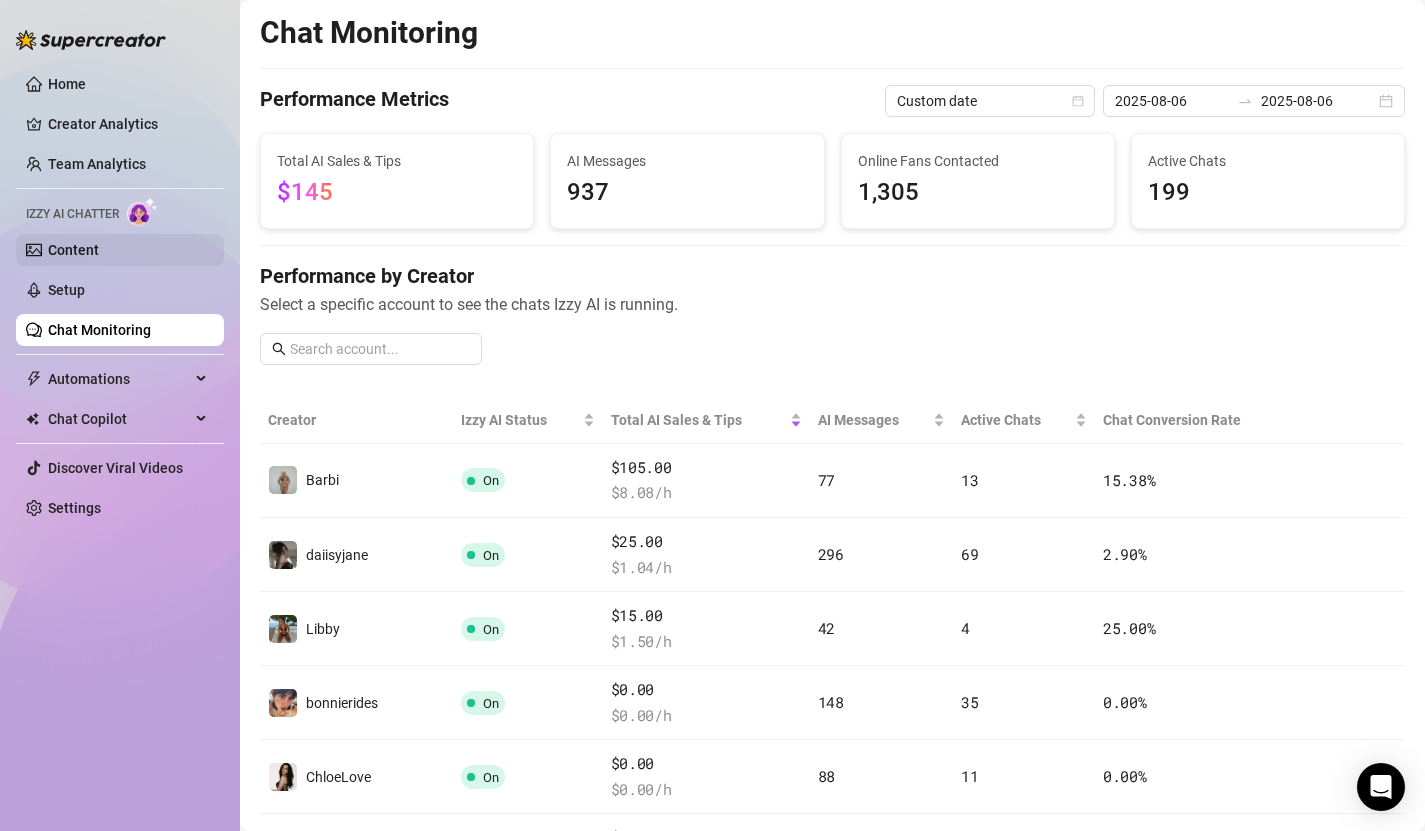 click on "Content" at bounding box center [73, 250] 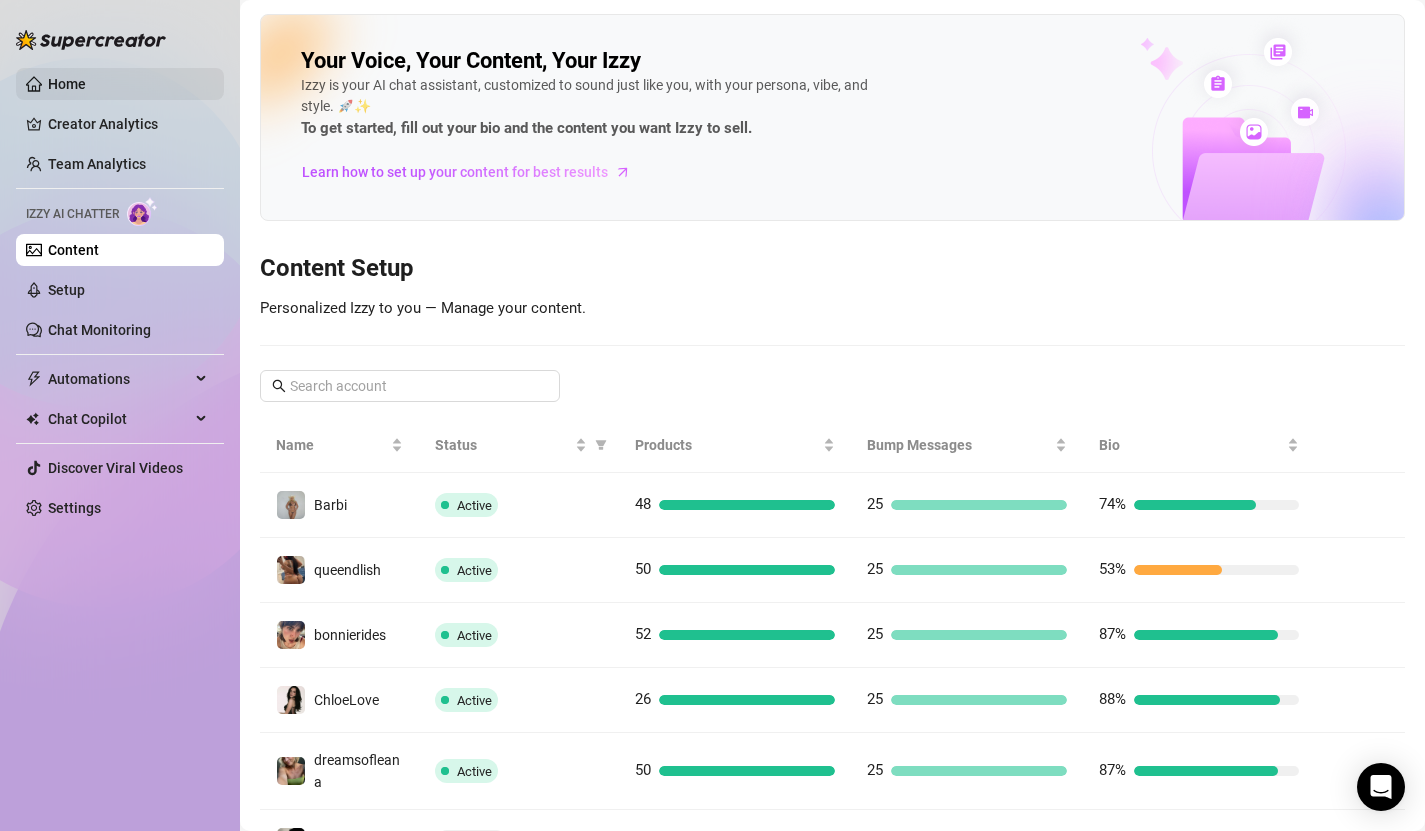 click on "Home" at bounding box center [67, 84] 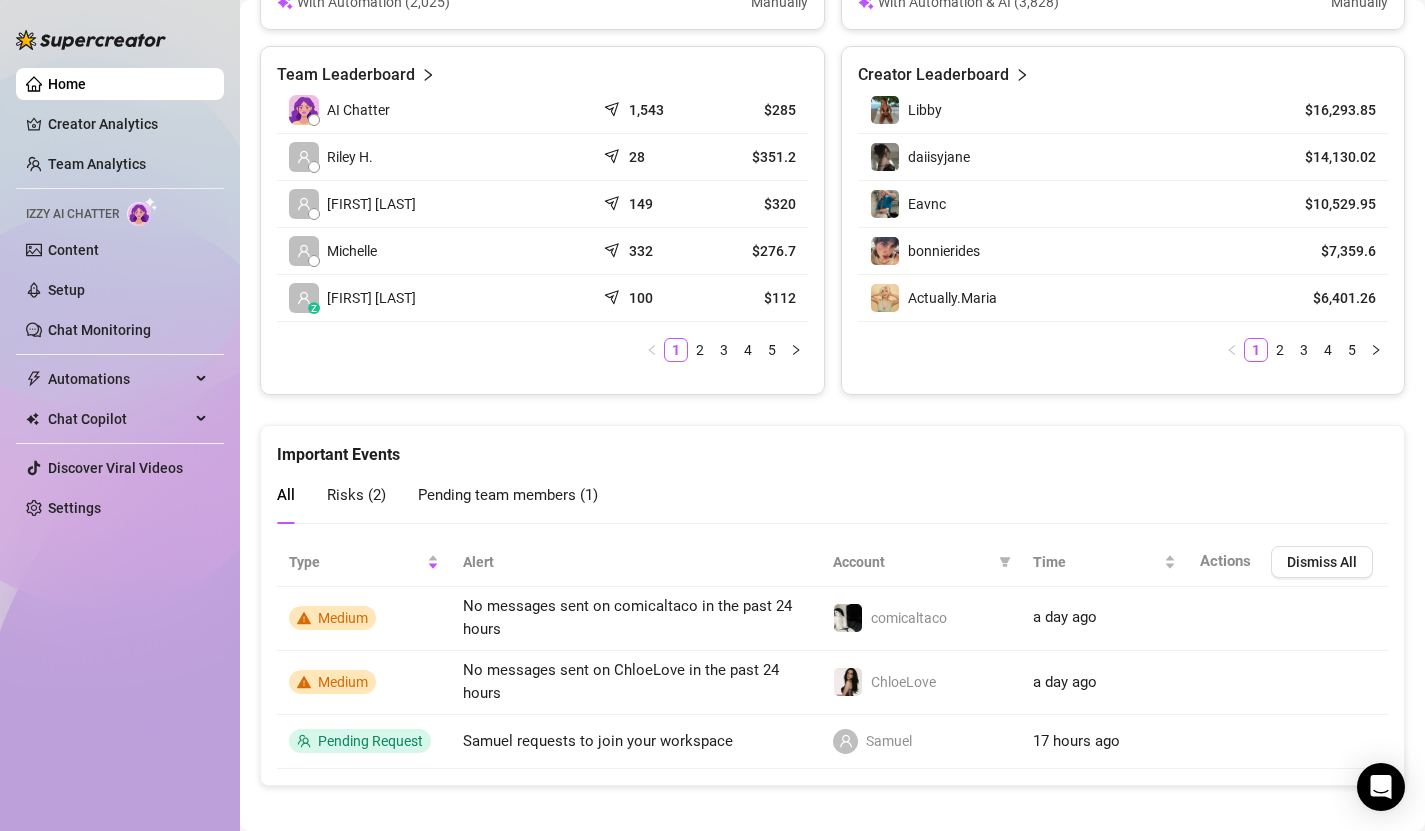 scroll, scrollTop: 974, scrollLeft: 0, axis: vertical 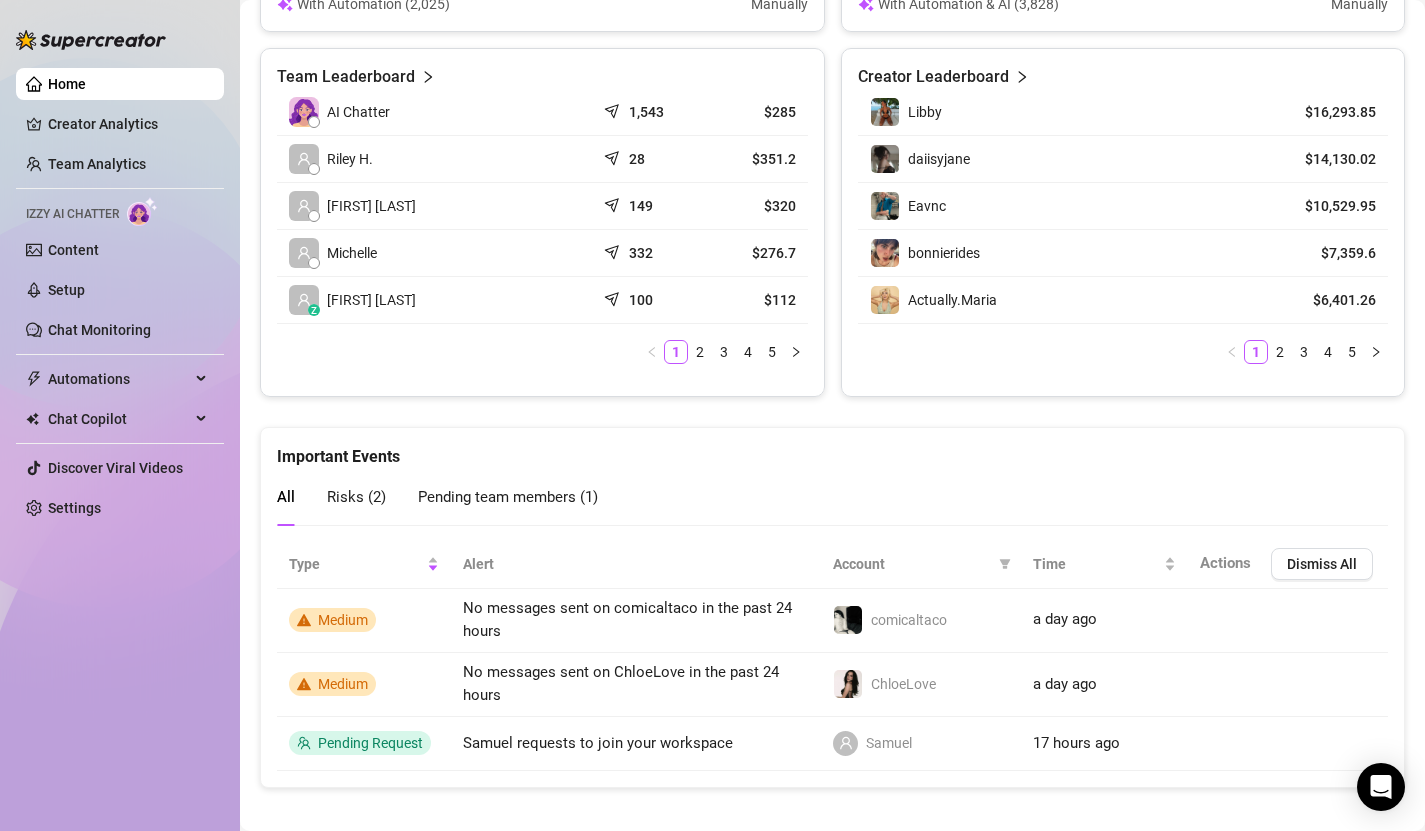 click on "Pending team members ( 1 )" at bounding box center (508, 497) 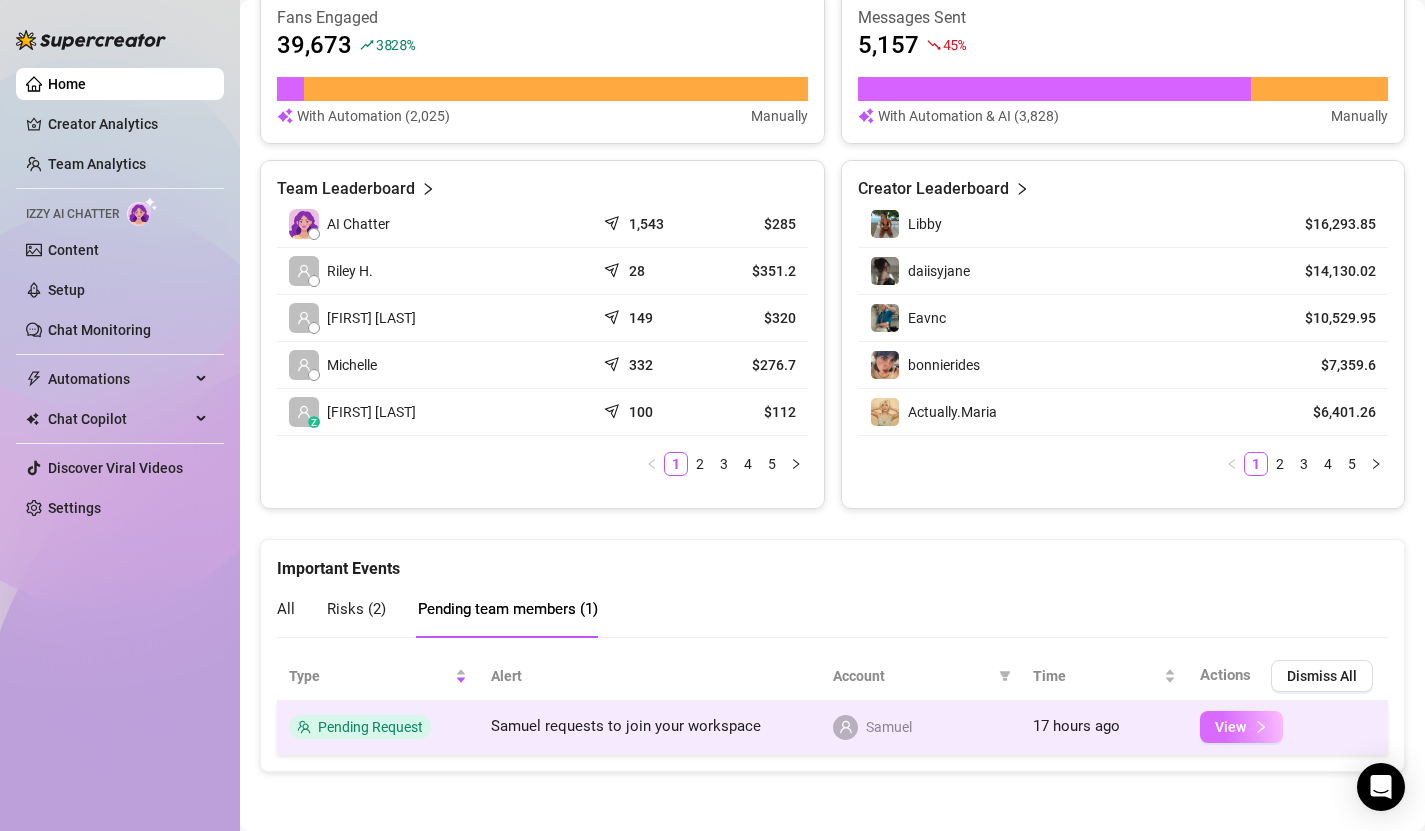 click on "View" at bounding box center (1230, 727) 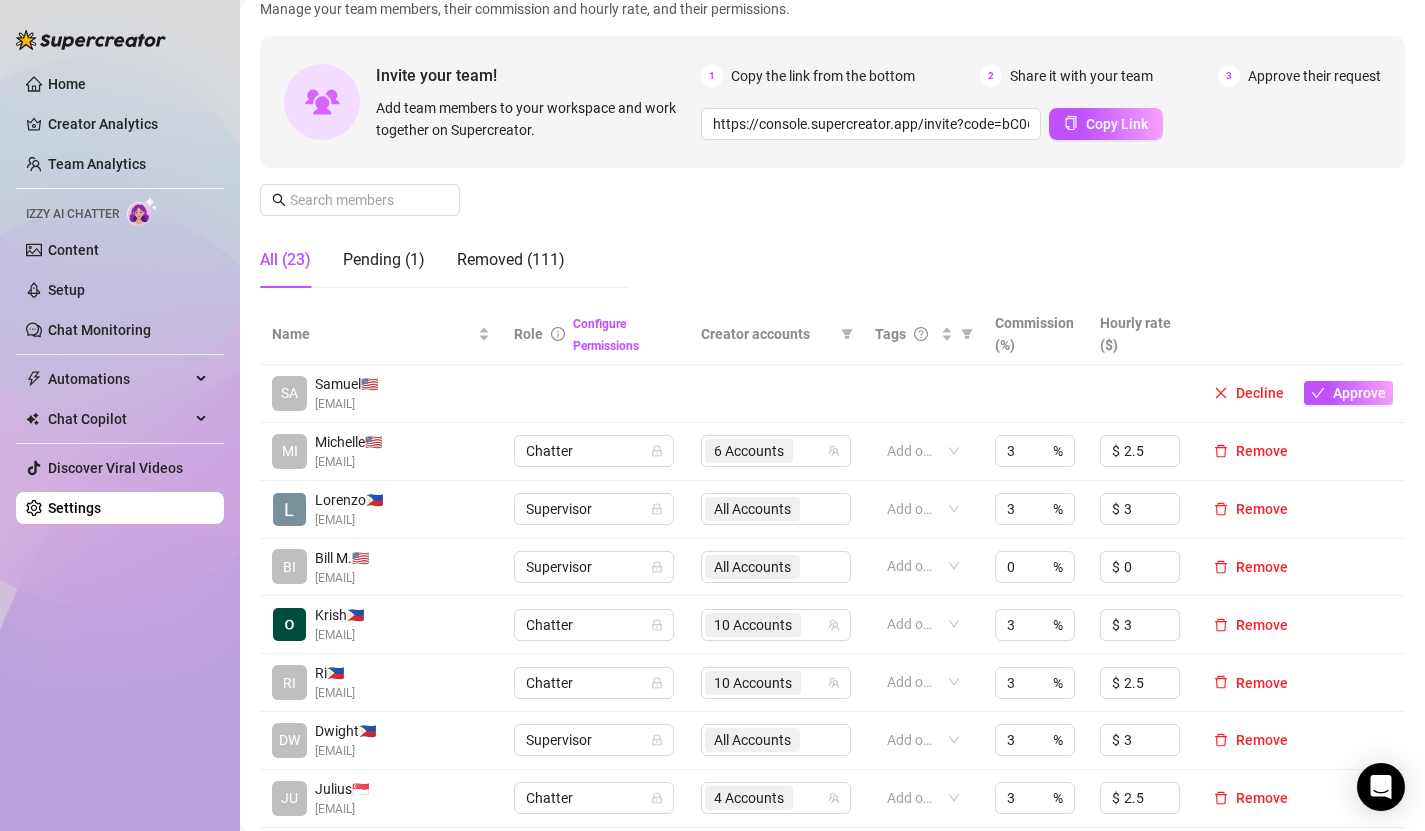 scroll, scrollTop: 148, scrollLeft: 0, axis: vertical 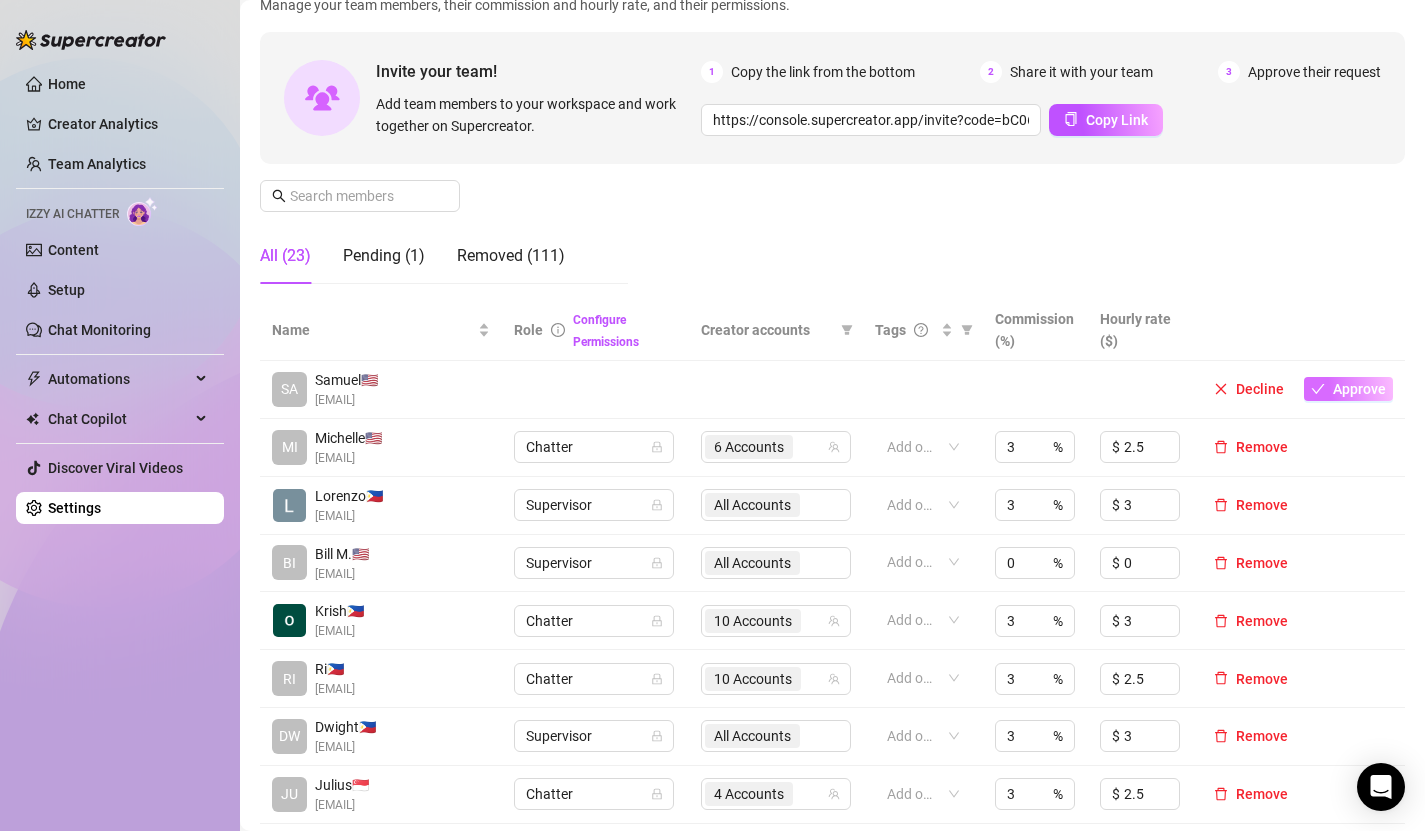 click on "Approve" at bounding box center (1359, 389) 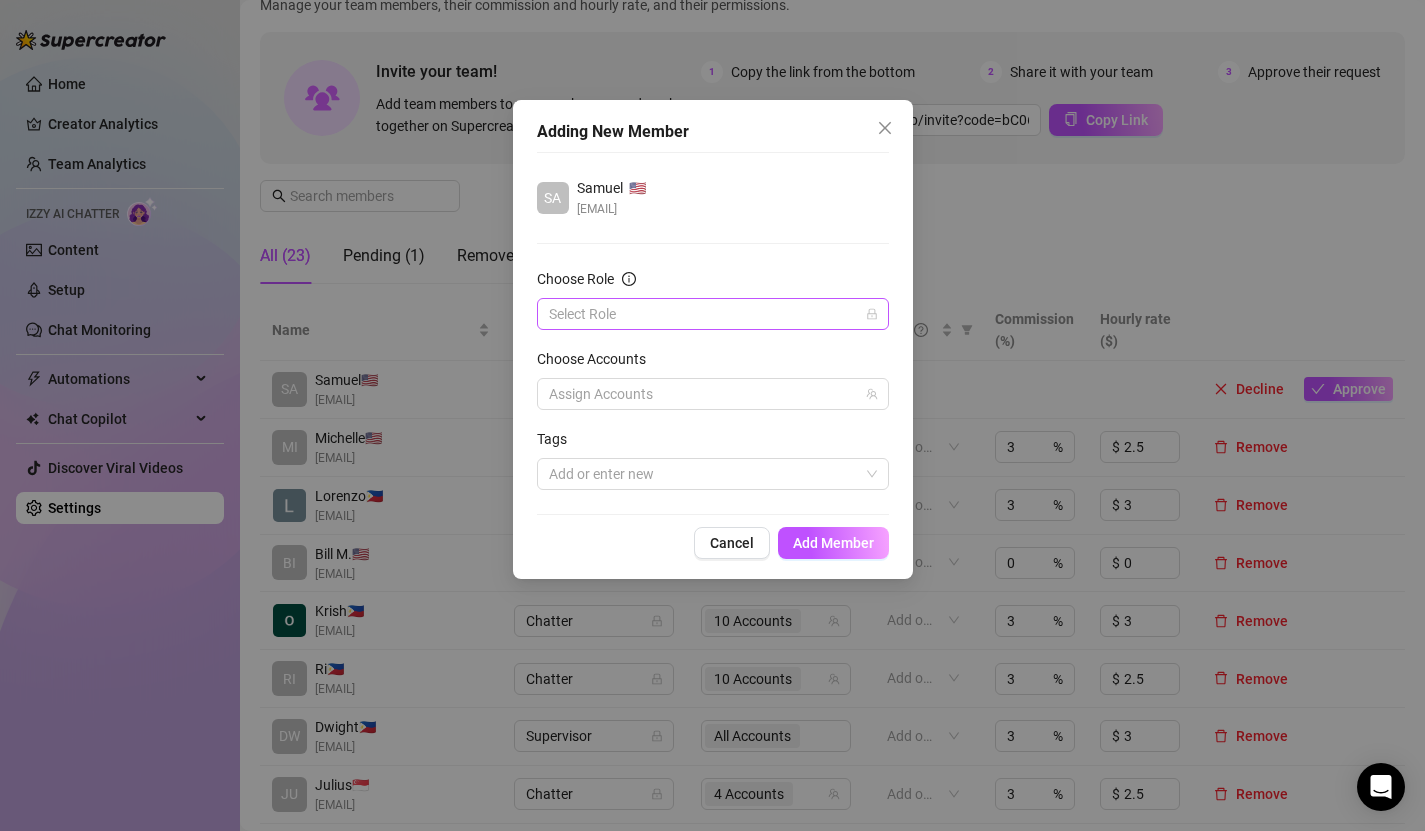 click at bounding box center [713, 314] 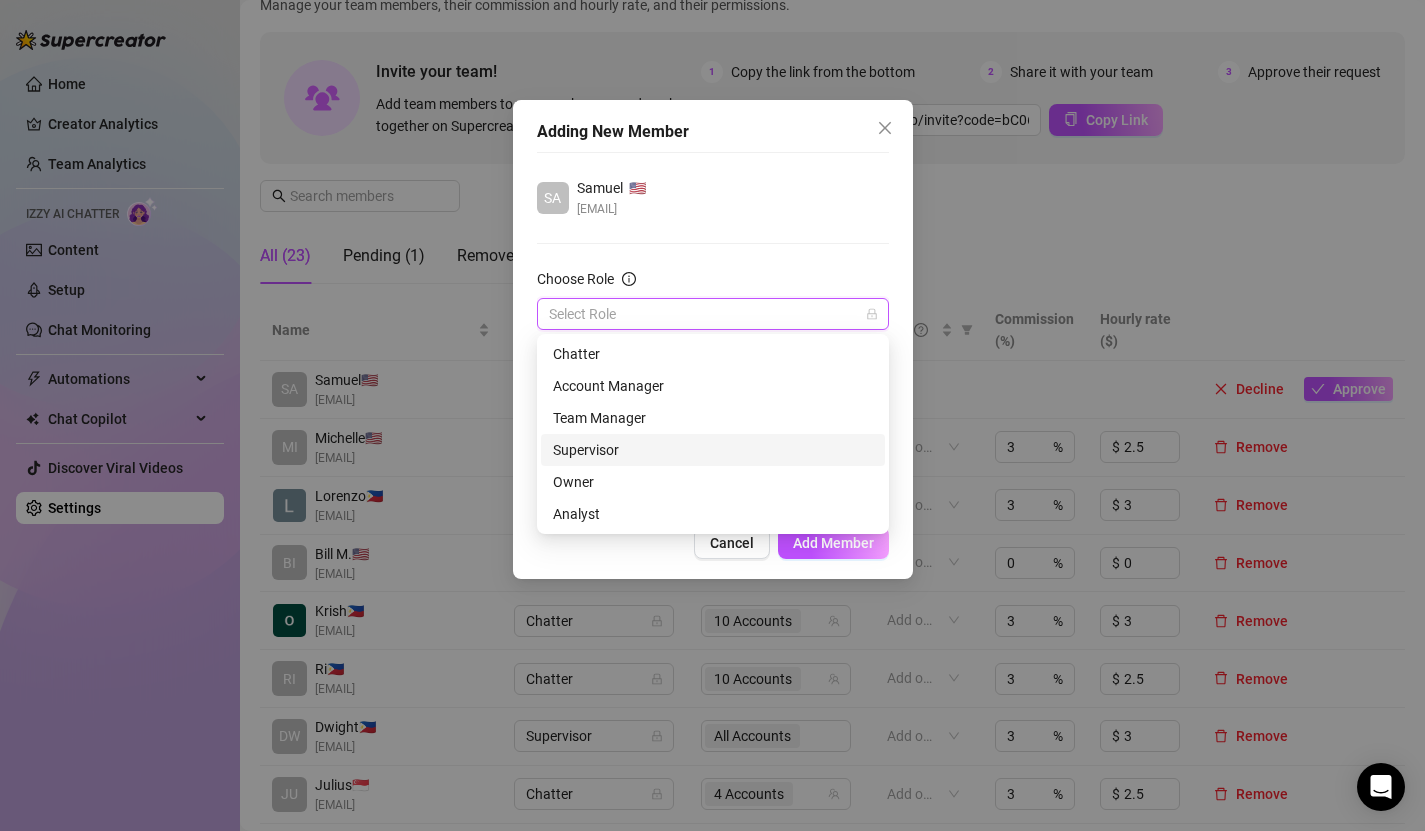 click on "Supervisor" at bounding box center [713, 450] 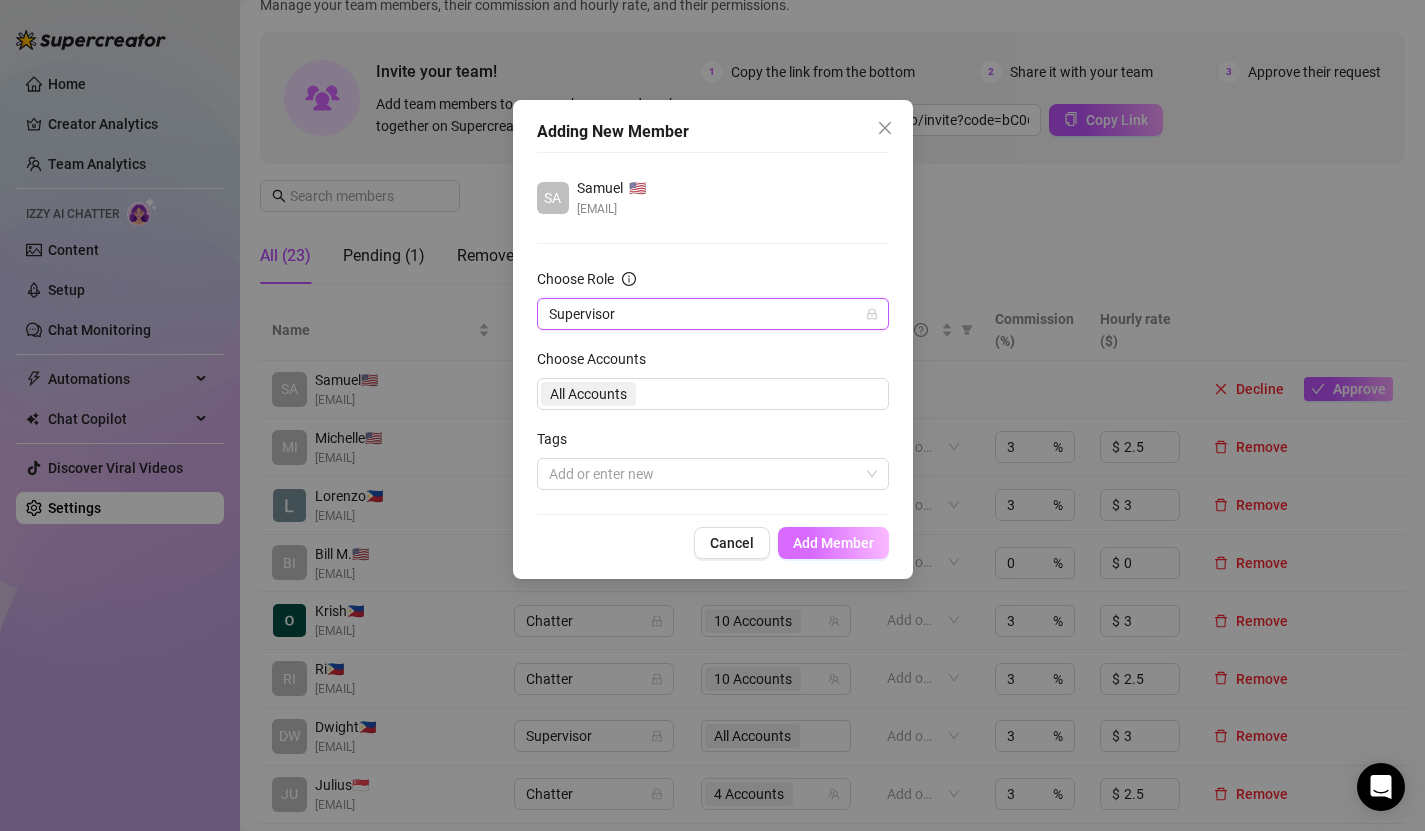click on "Add Member" at bounding box center [833, 543] 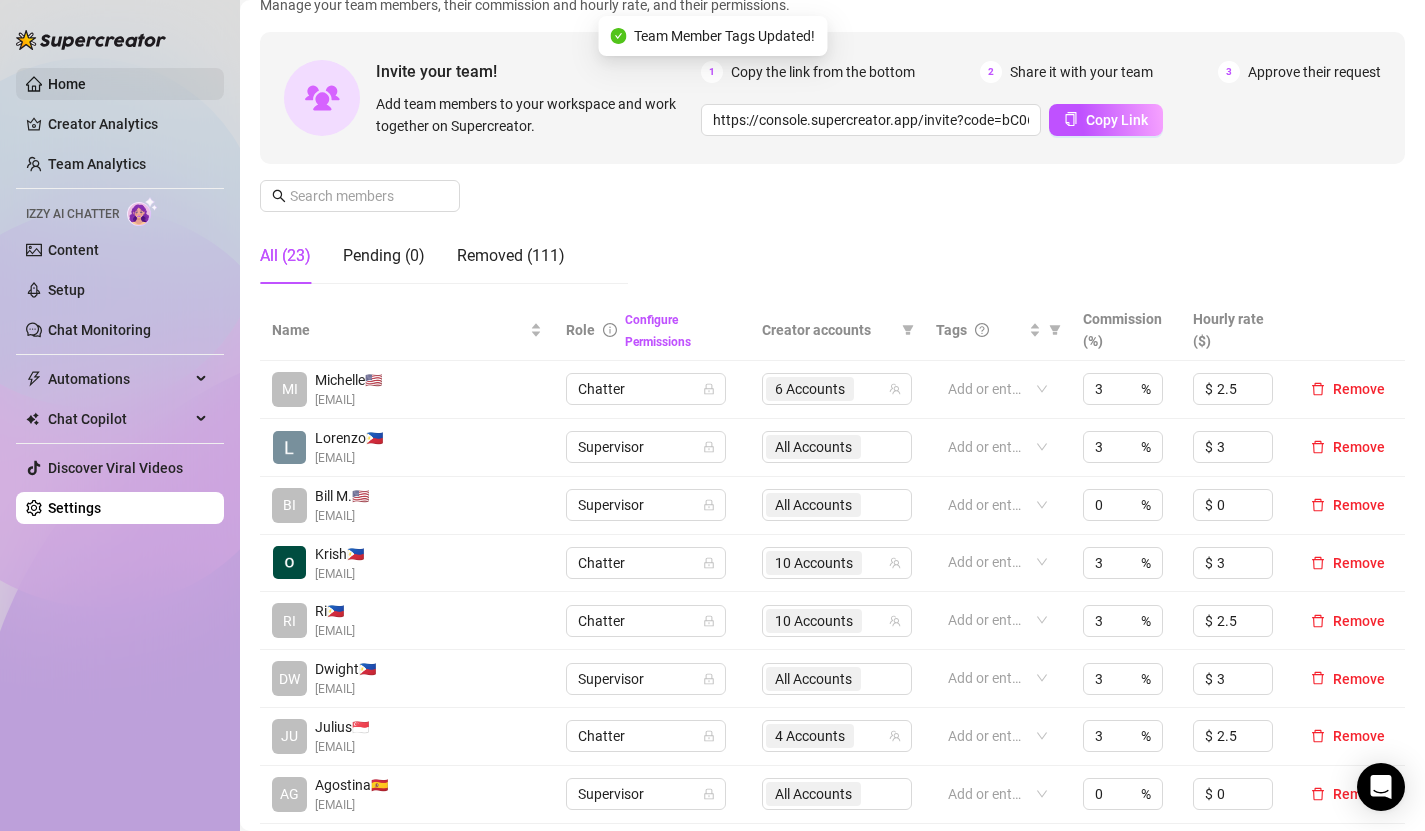 click on "Home" at bounding box center [67, 84] 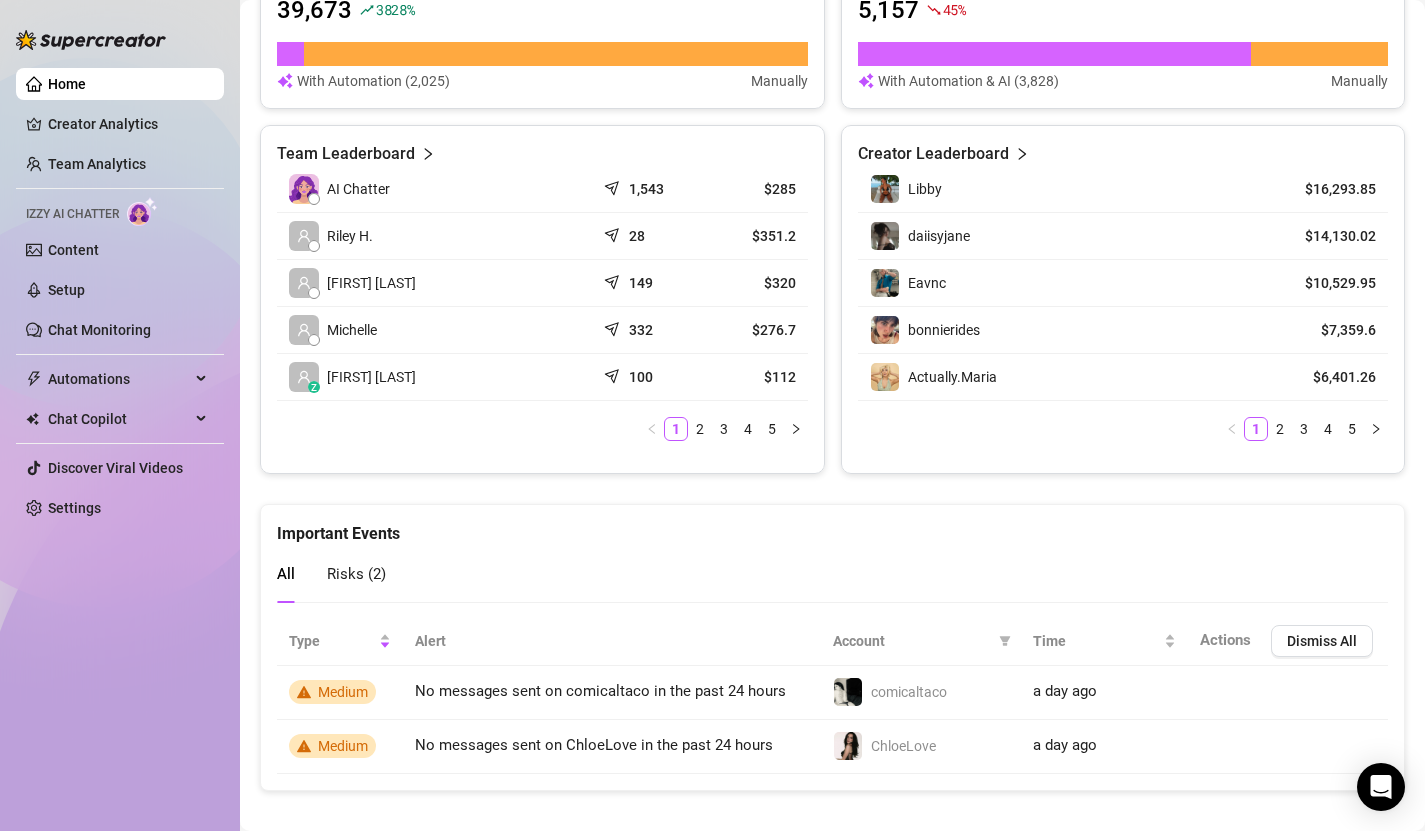 scroll, scrollTop: 916, scrollLeft: 0, axis: vertical 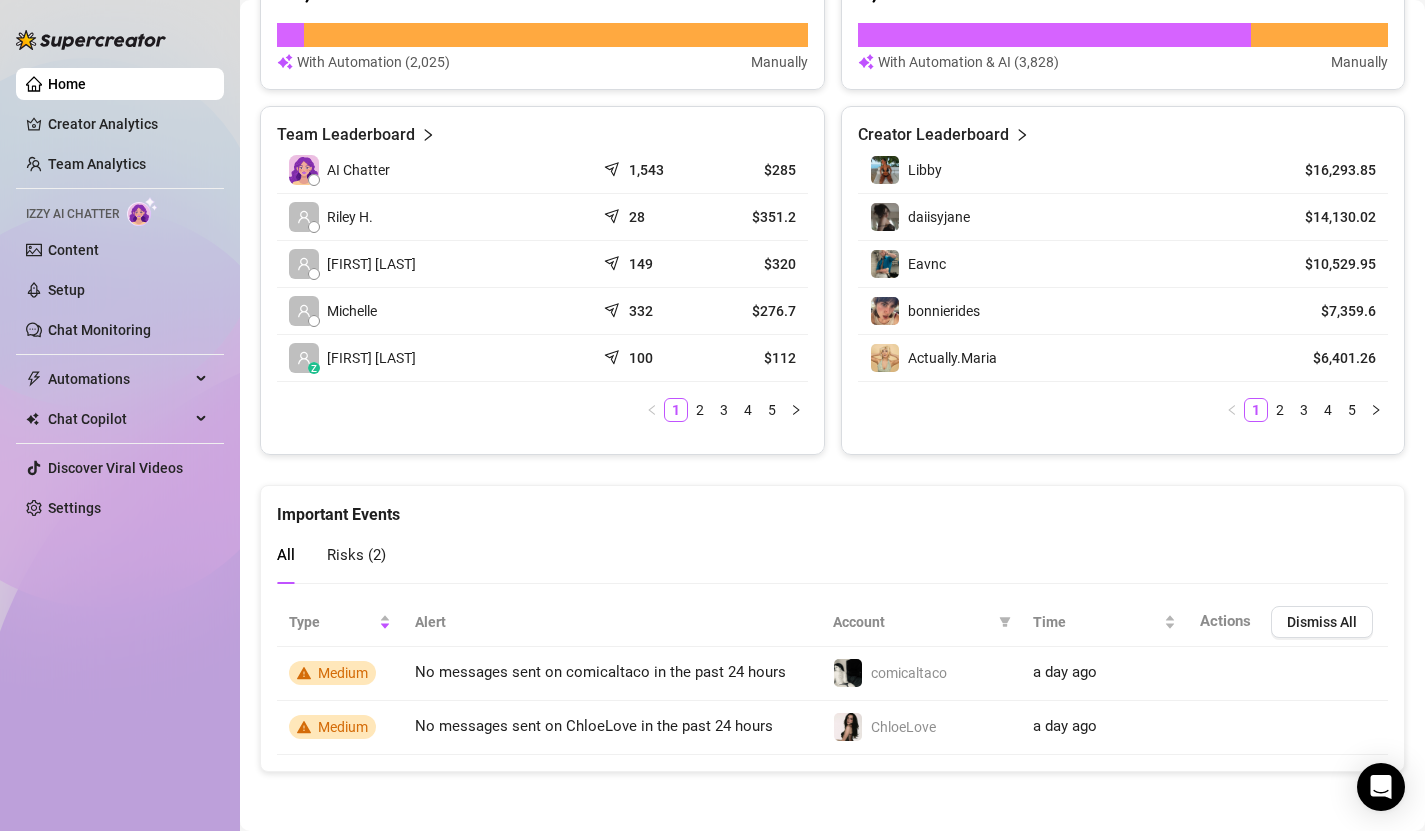 click on "Risks ( 2 )" at bounding box center [356, 555] 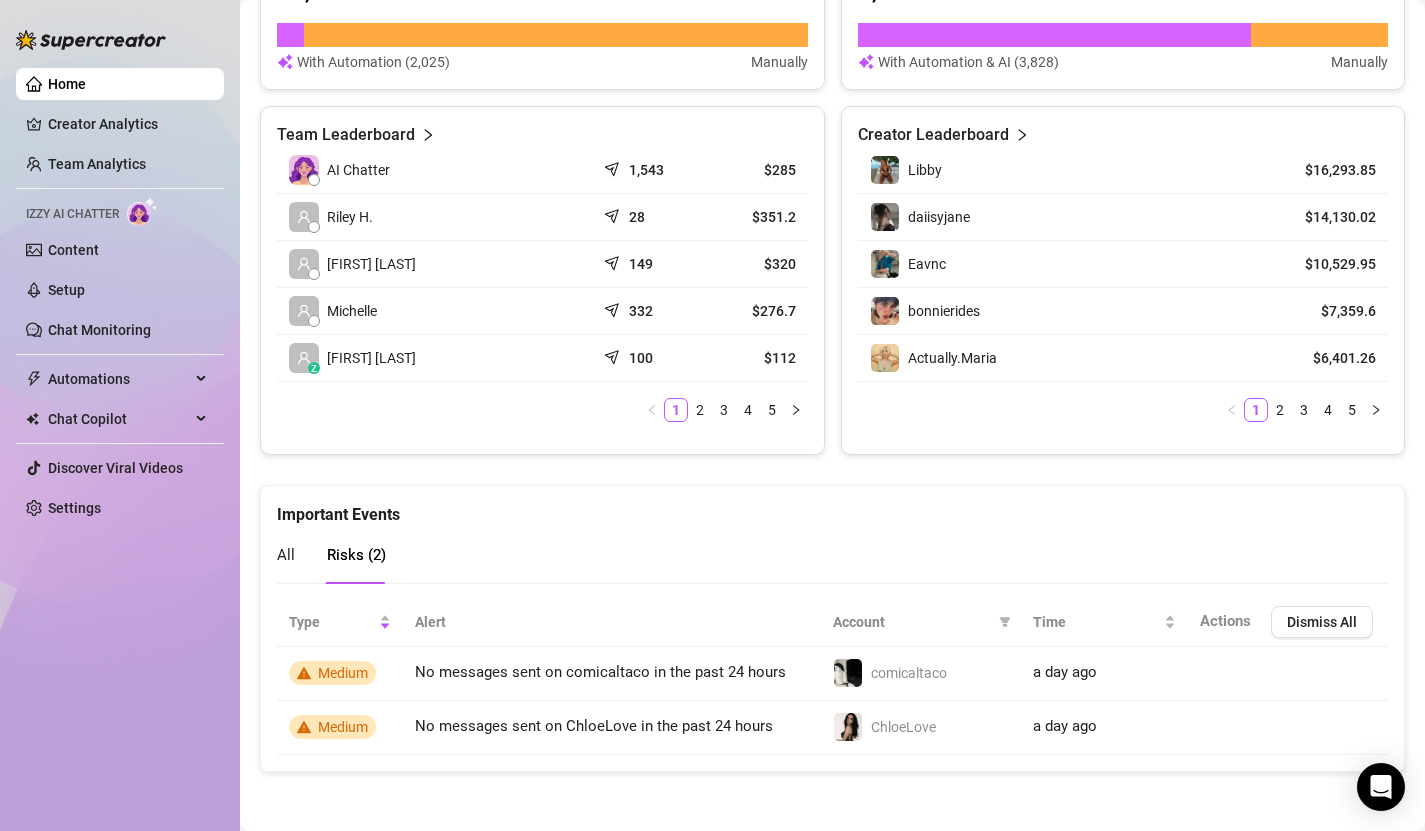 click on "All" at bounding box center (286, 555) 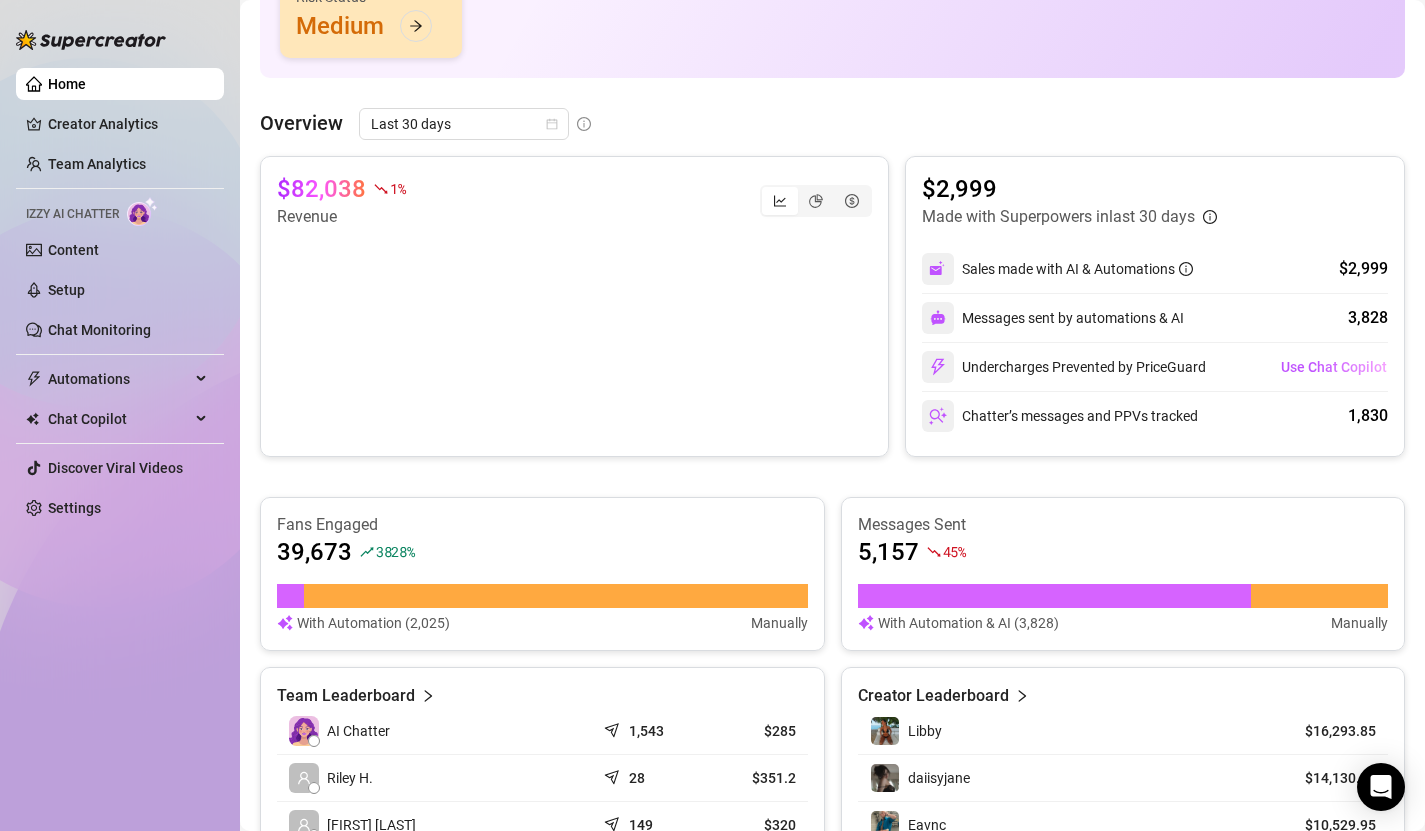 scroll, scrollTop: 0, scrollLeft: 0, axis: both 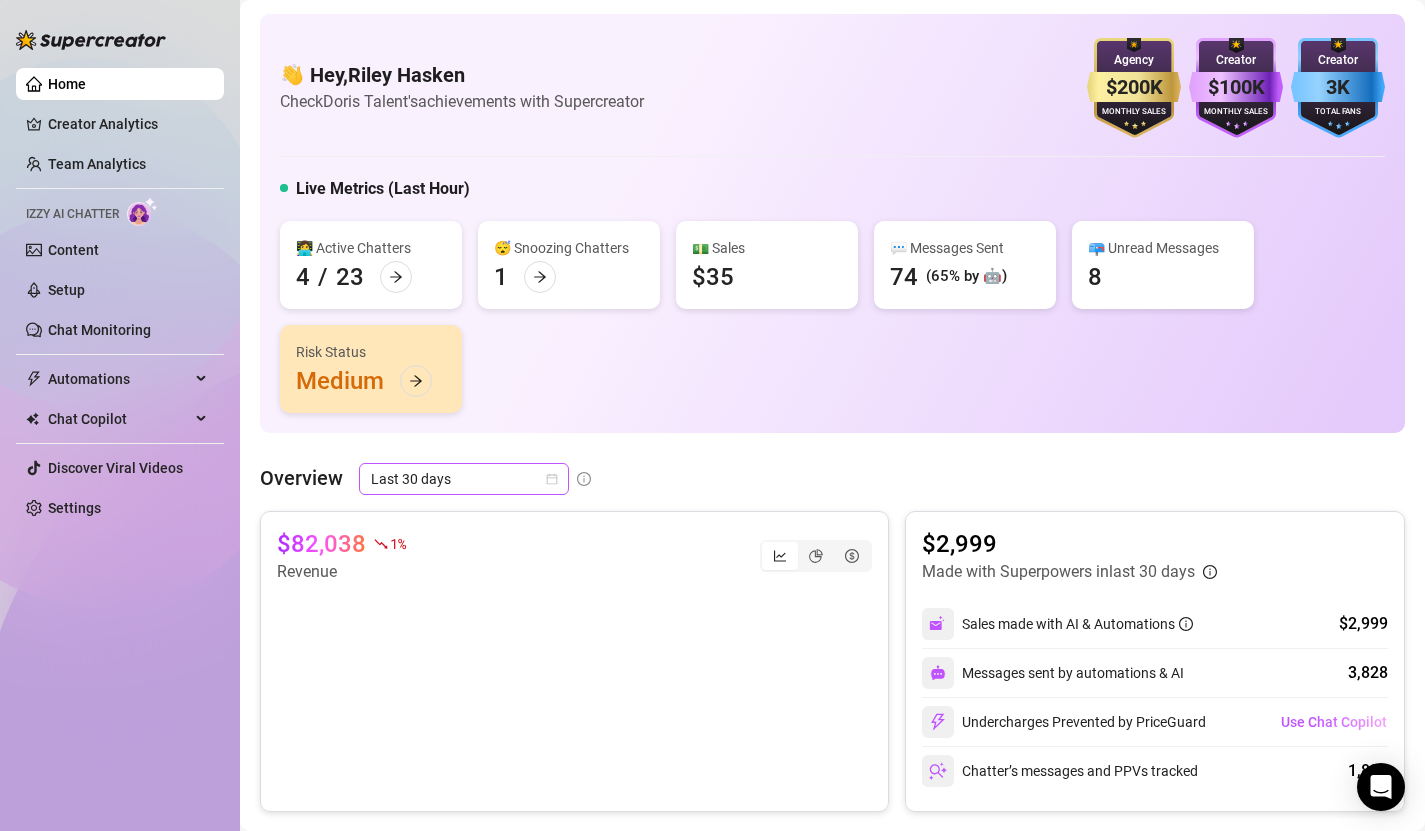 click 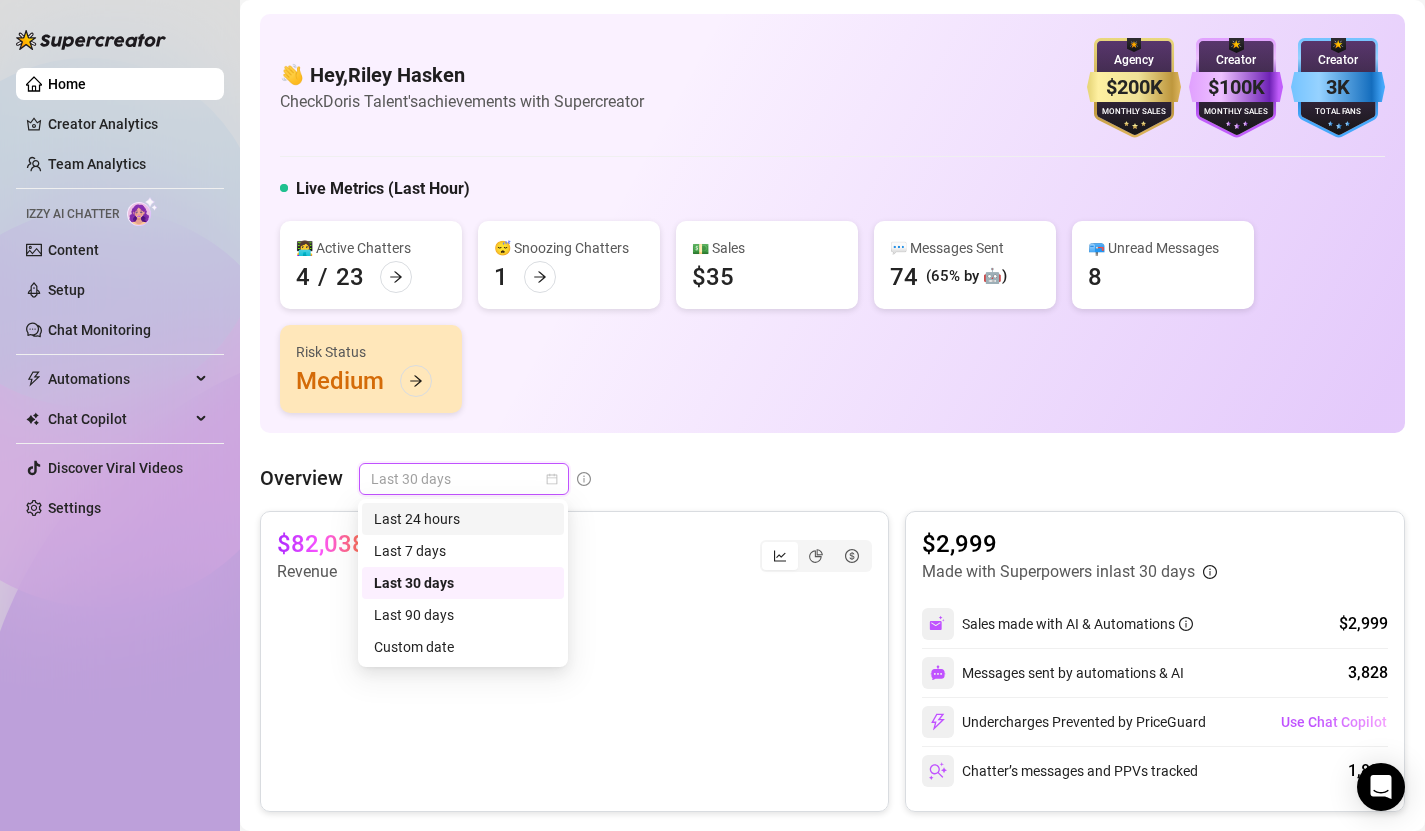 click on "Last 24 hours" at bounding box center [463, 519] 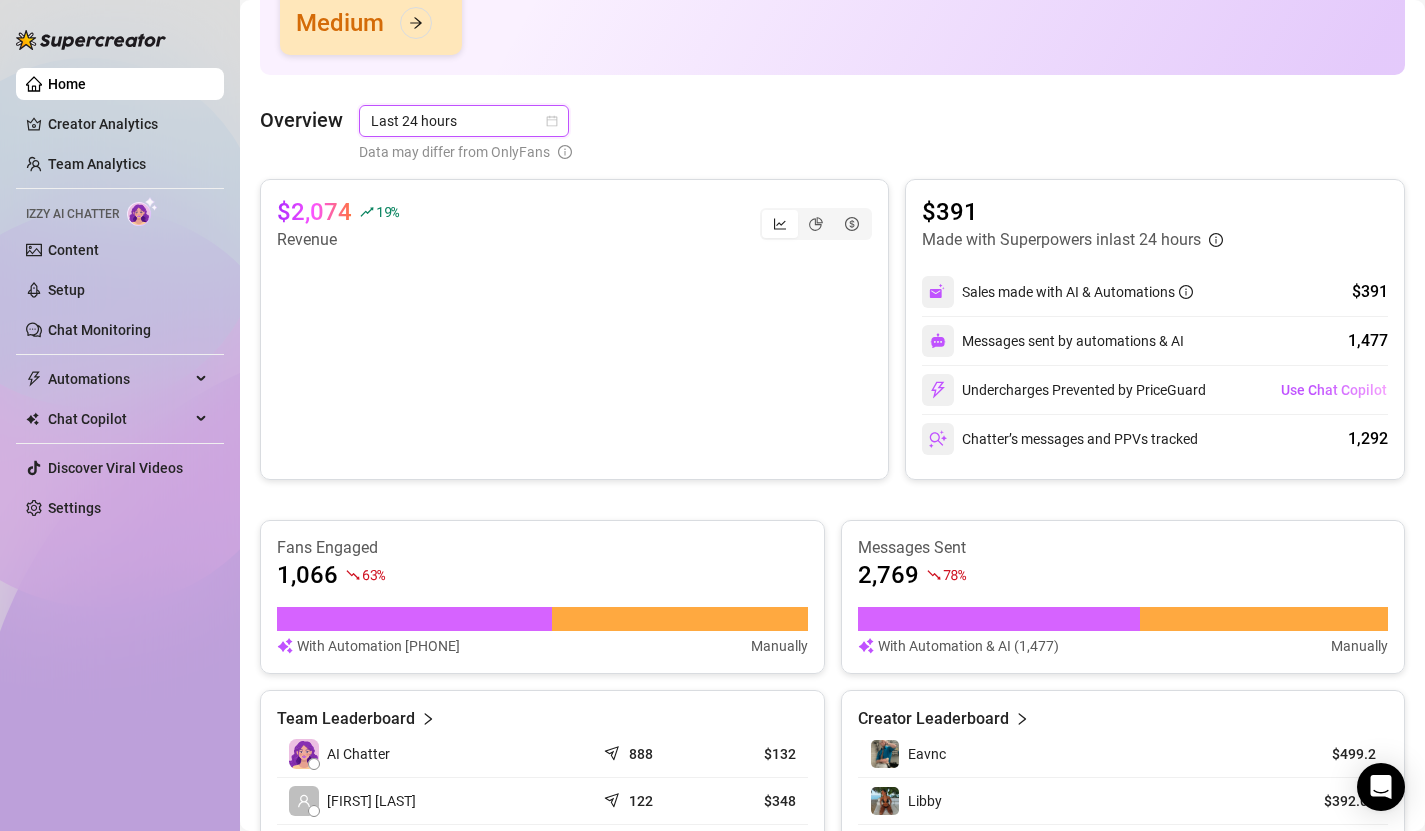 scroll, scrollTop: 61, scrollLeft: 0, axis: vertical 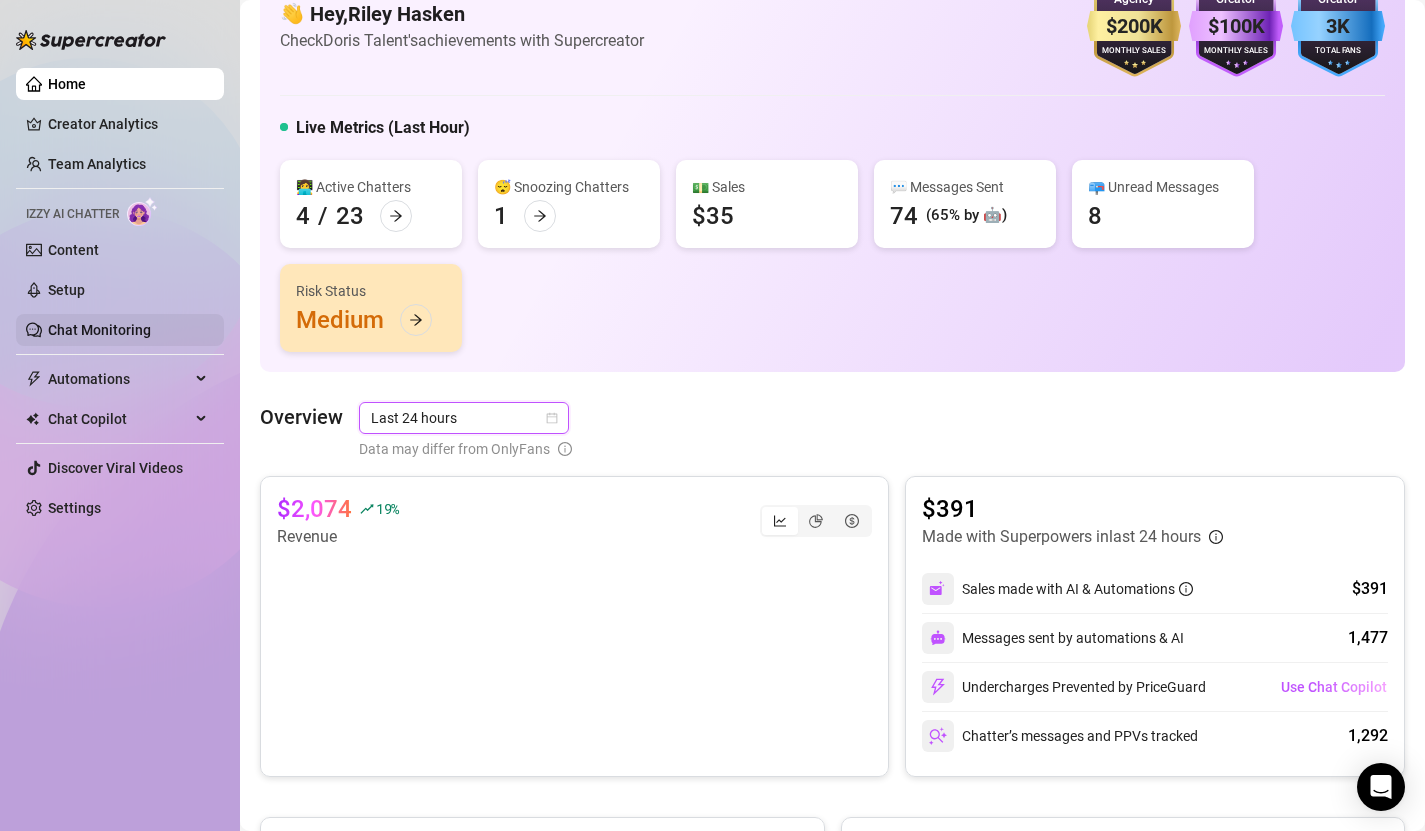 click on "Chat Monitoring" at bounding box center (99, 330) 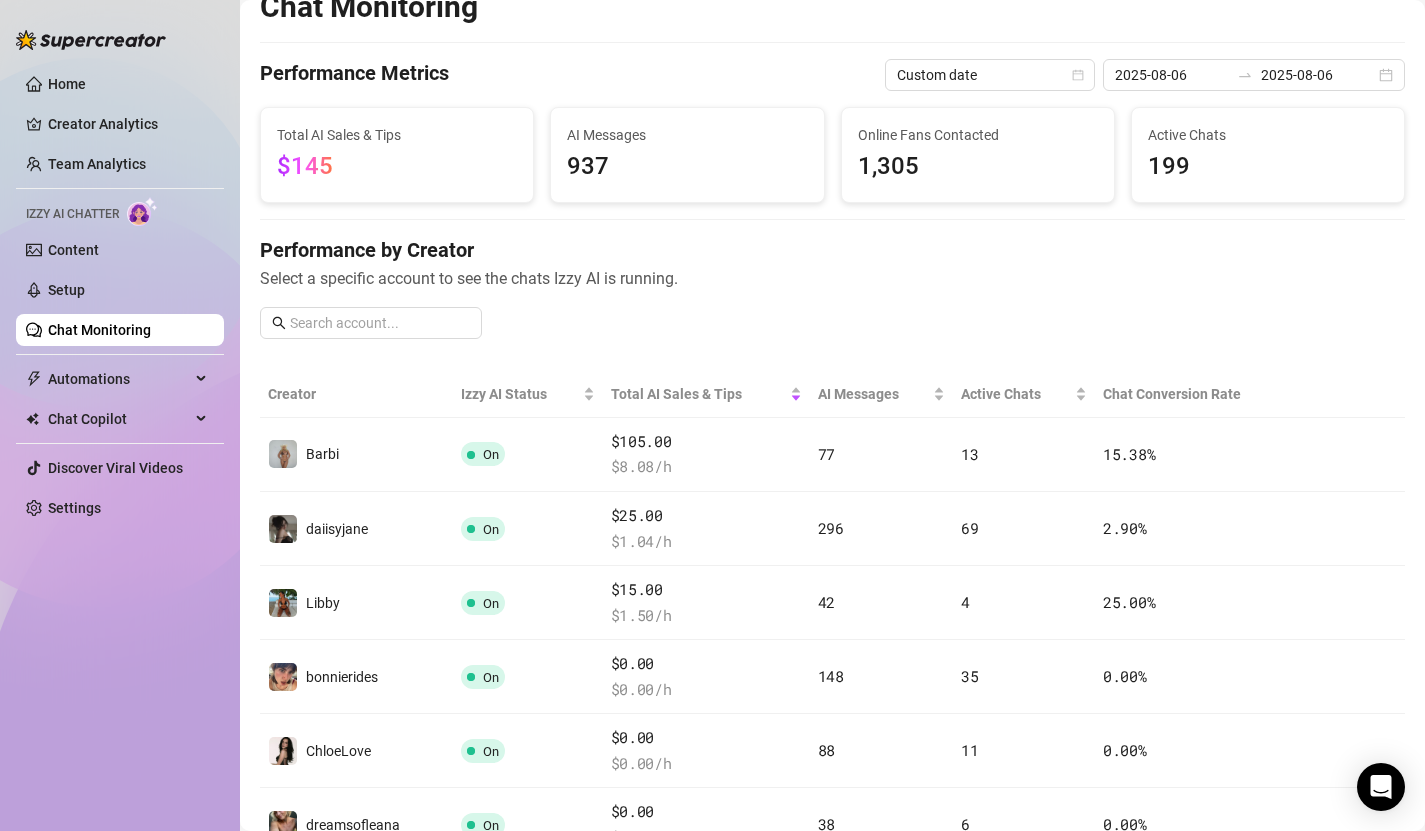 scroll, scrollTop: 0, scrollLeft: 0, axis: both 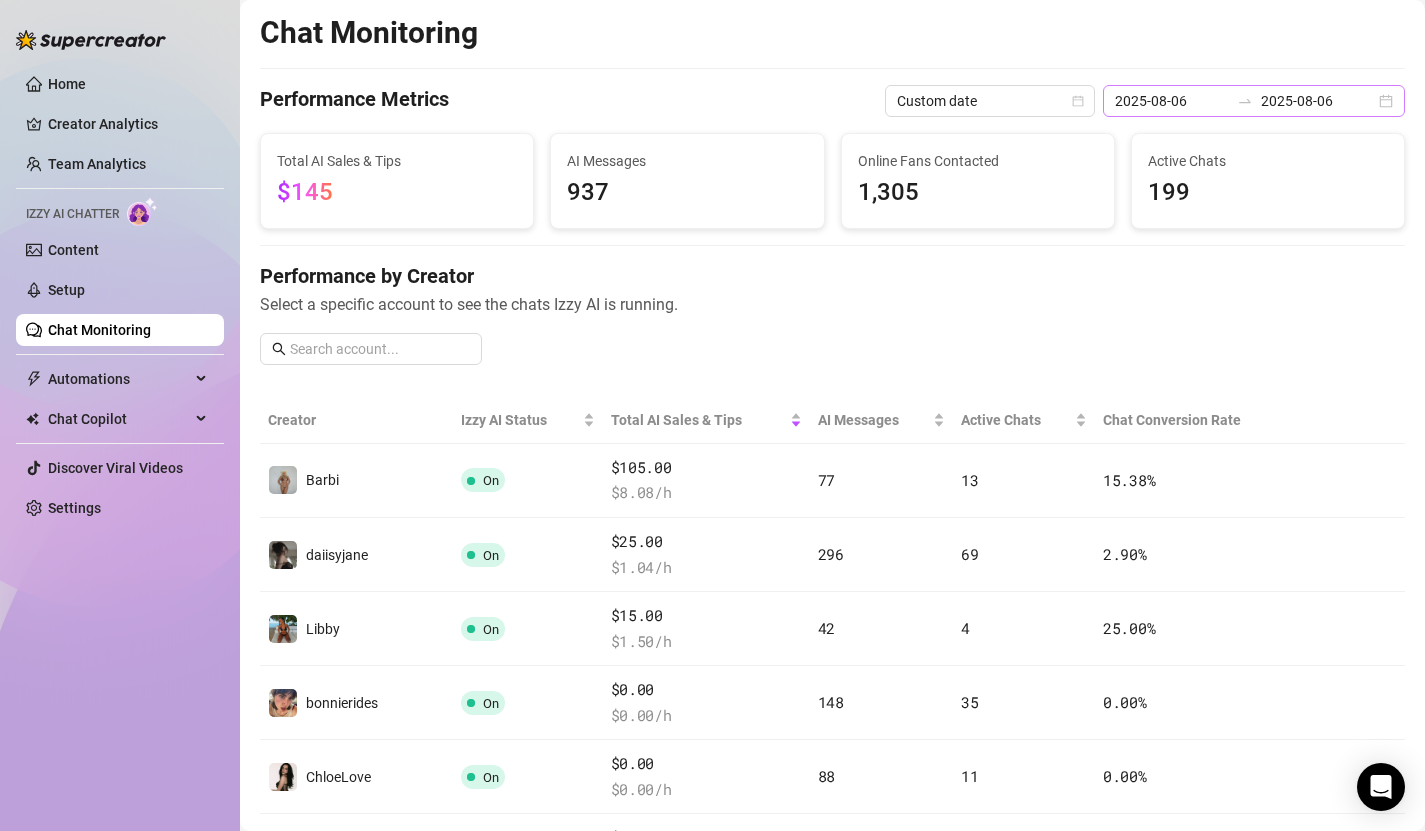 click on "[DATE] [DATE]" at bounding box center [1254, 101] 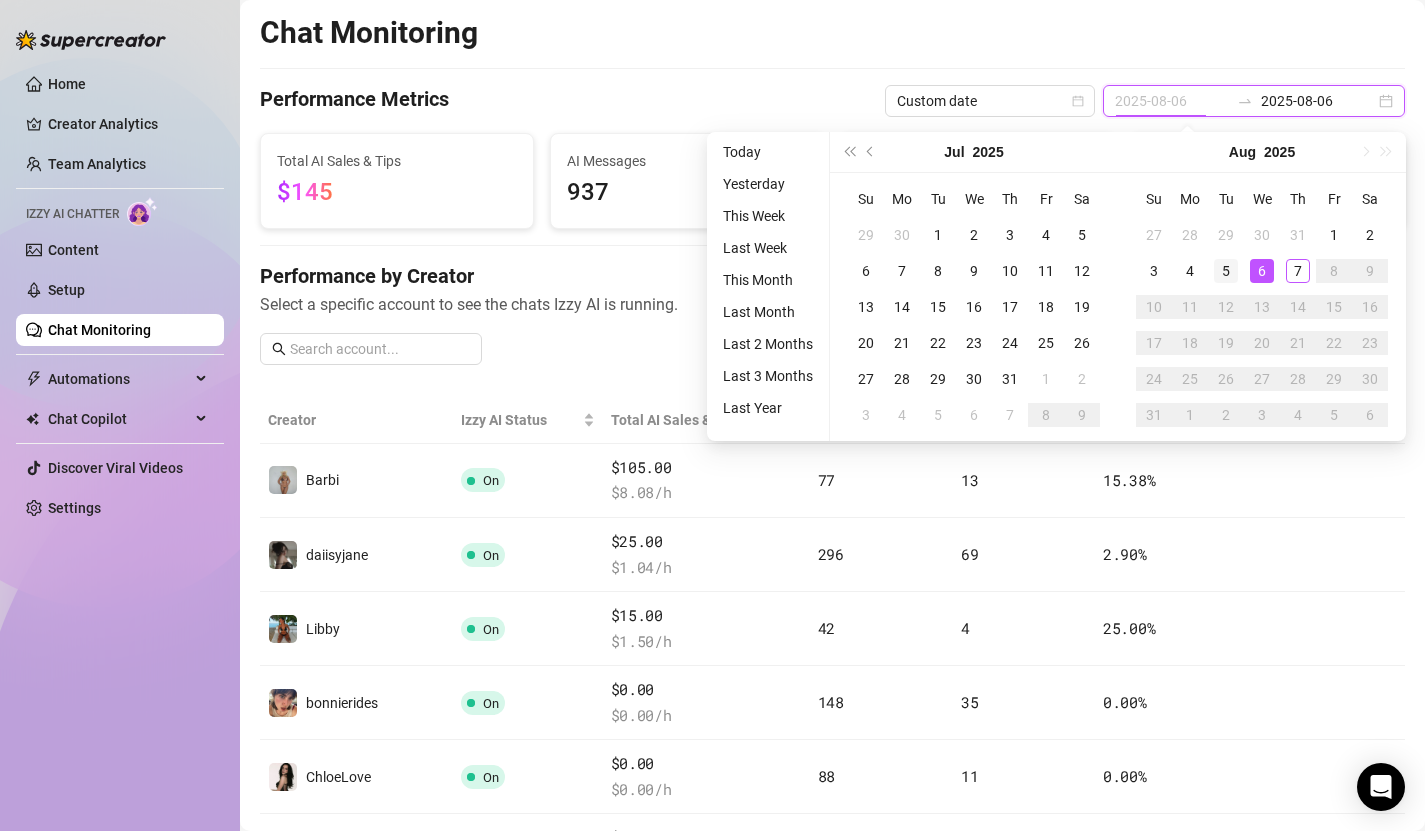 type on "2025-08-05" 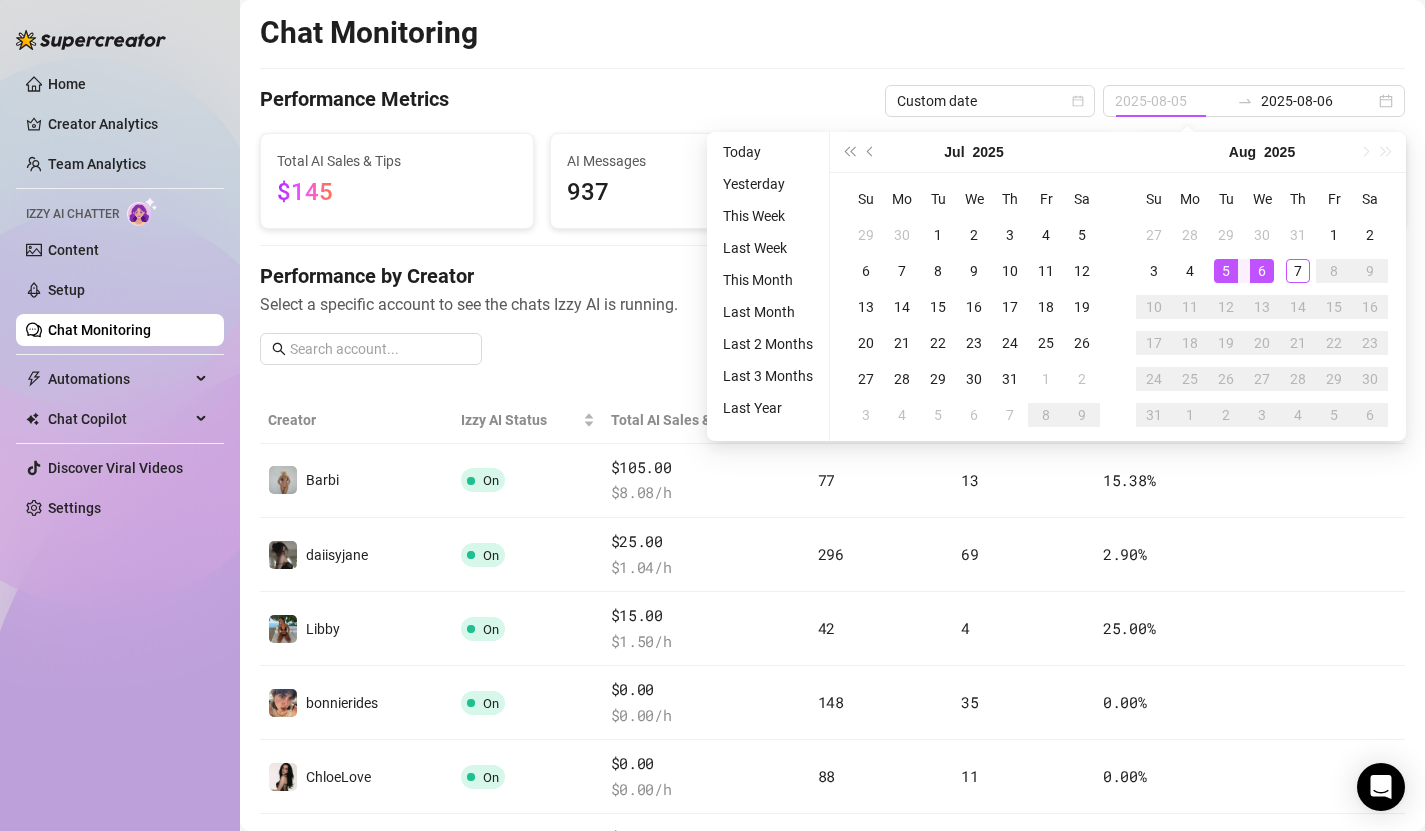 click on "5" at bounding box center [1226, 271] 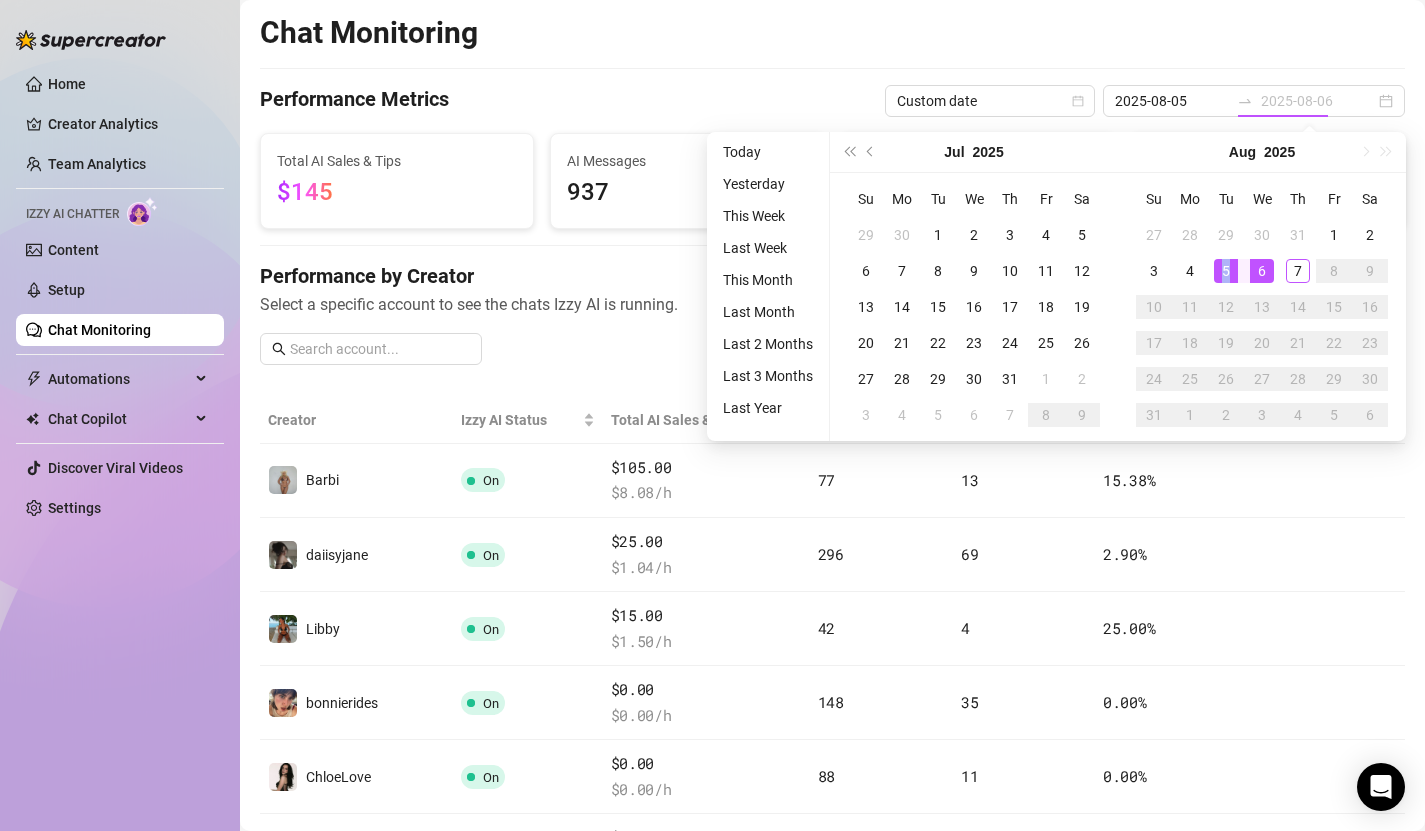 click on "5" at bounding box center [1226, 271] 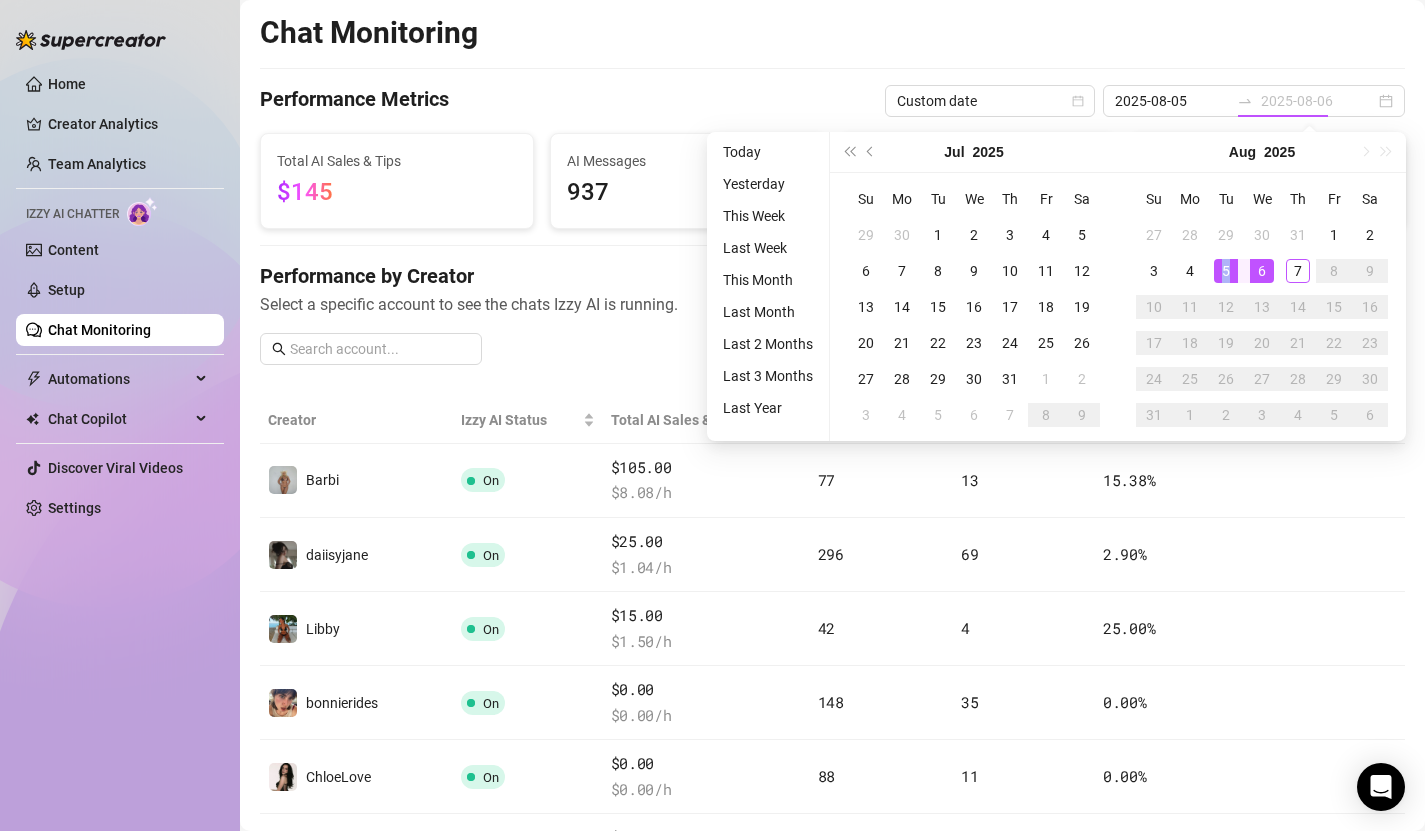 type on "2025-08-05" 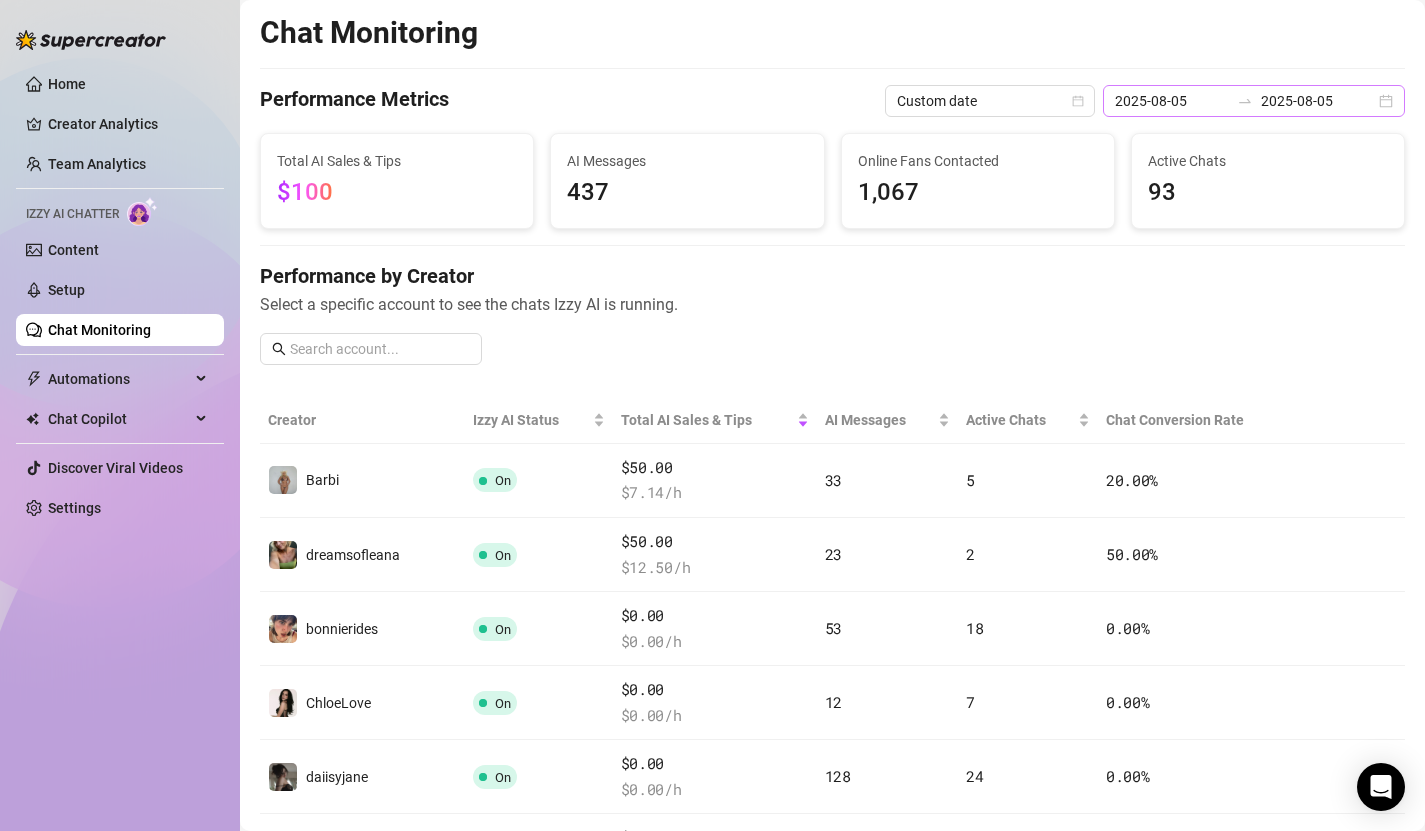 click on "2025-08-05 2025-08-05" at bounding box center [1254, 101] 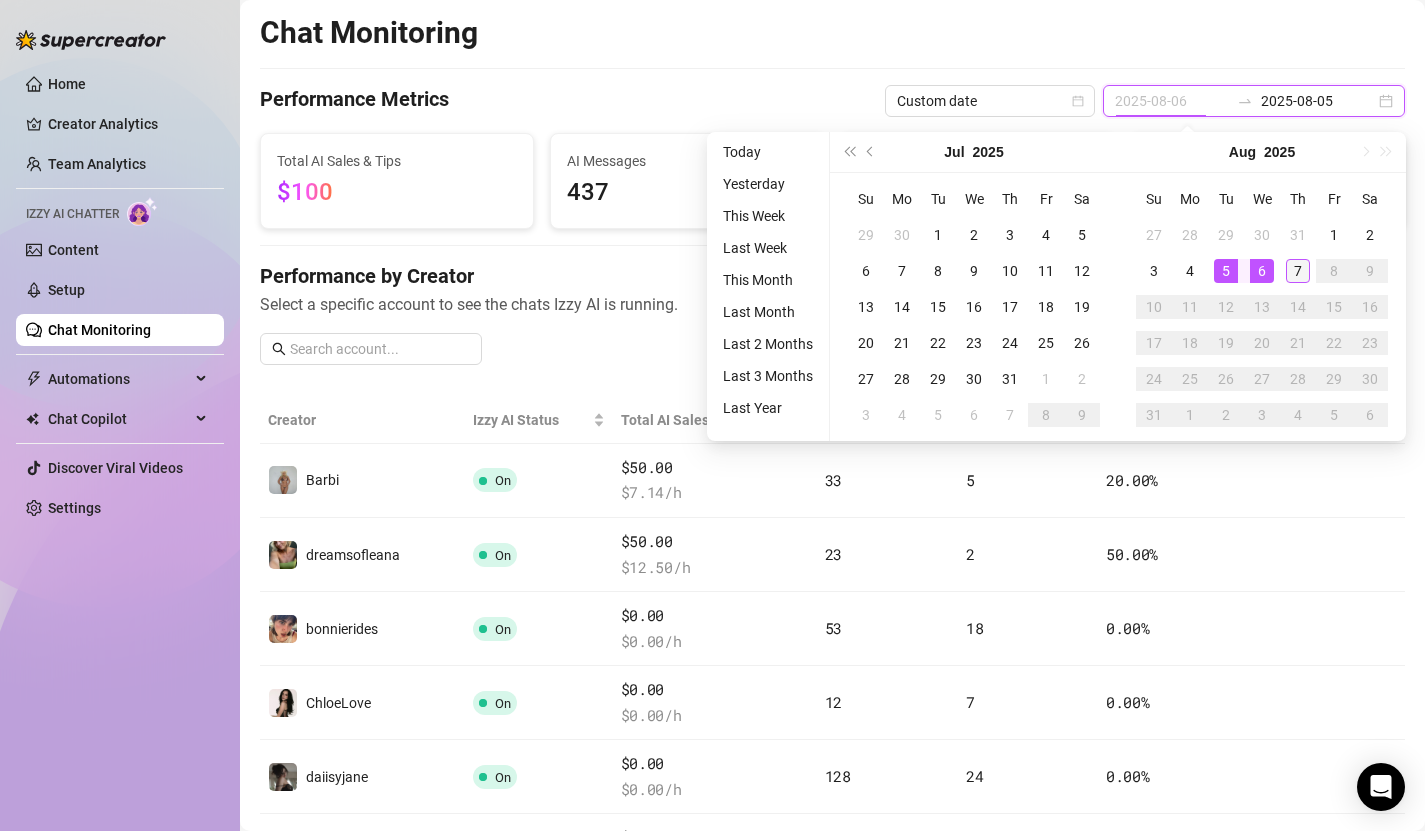 type on "2025-08-07" 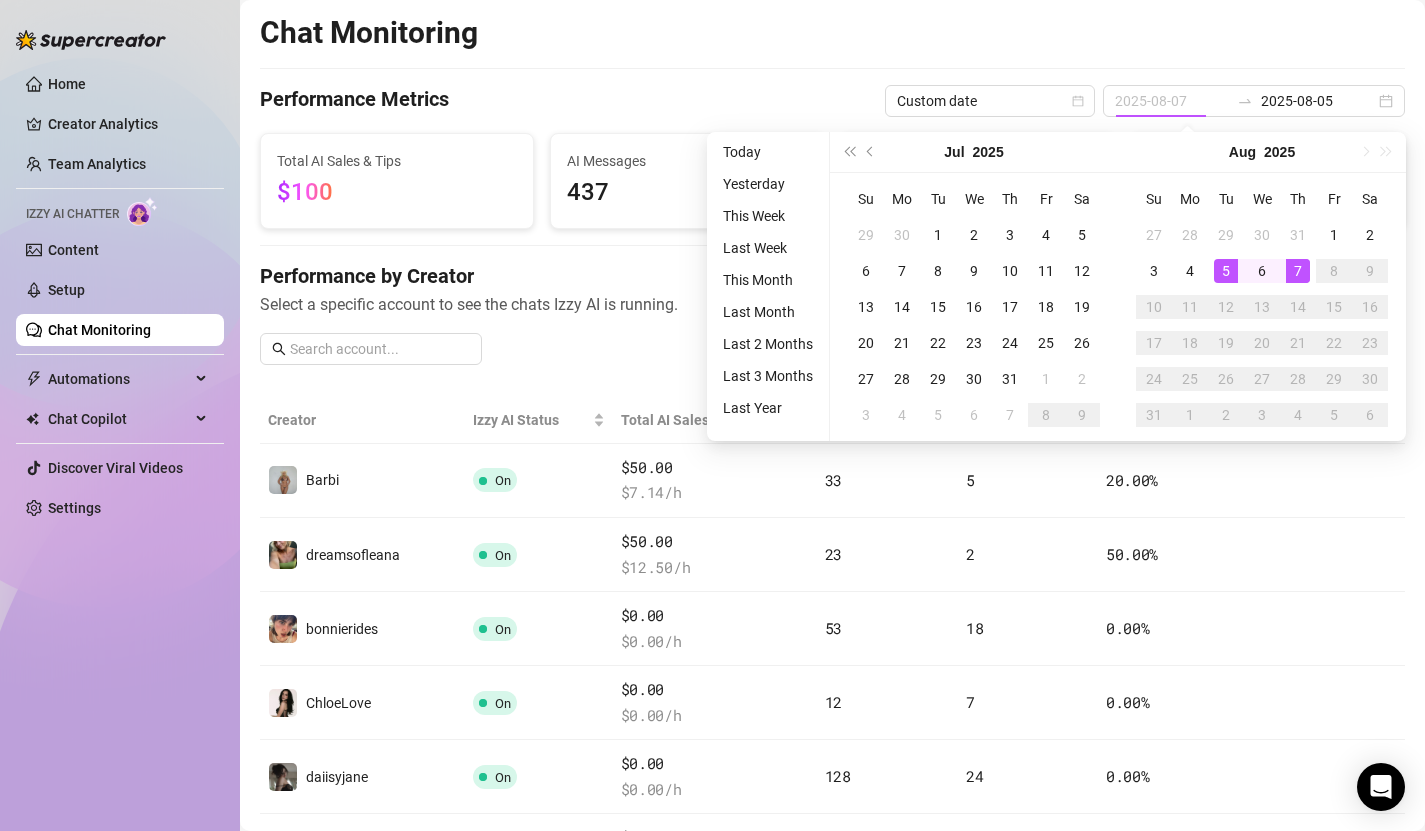click on "7" at bounding box center (1298, 271) 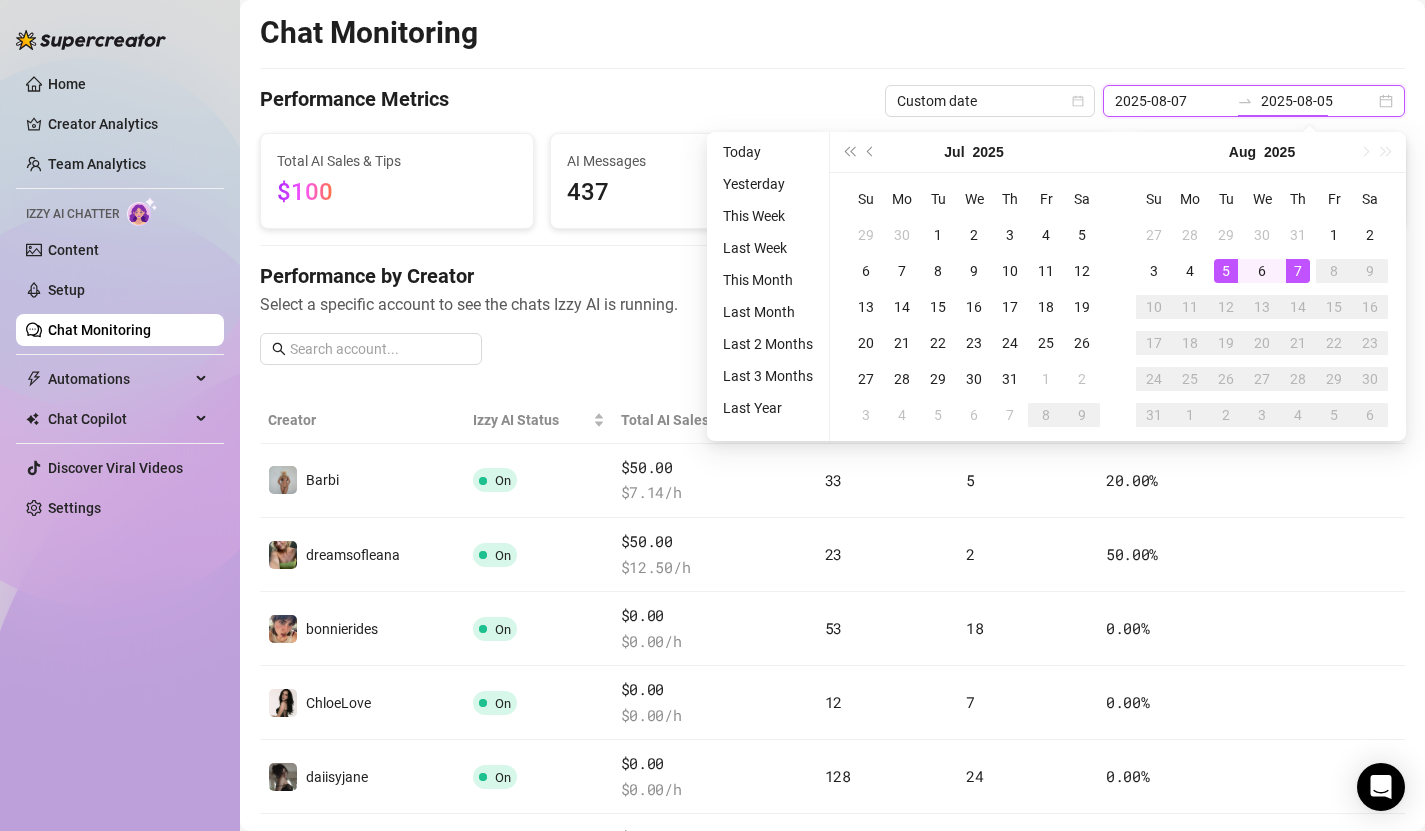 type on "2025-08-07" 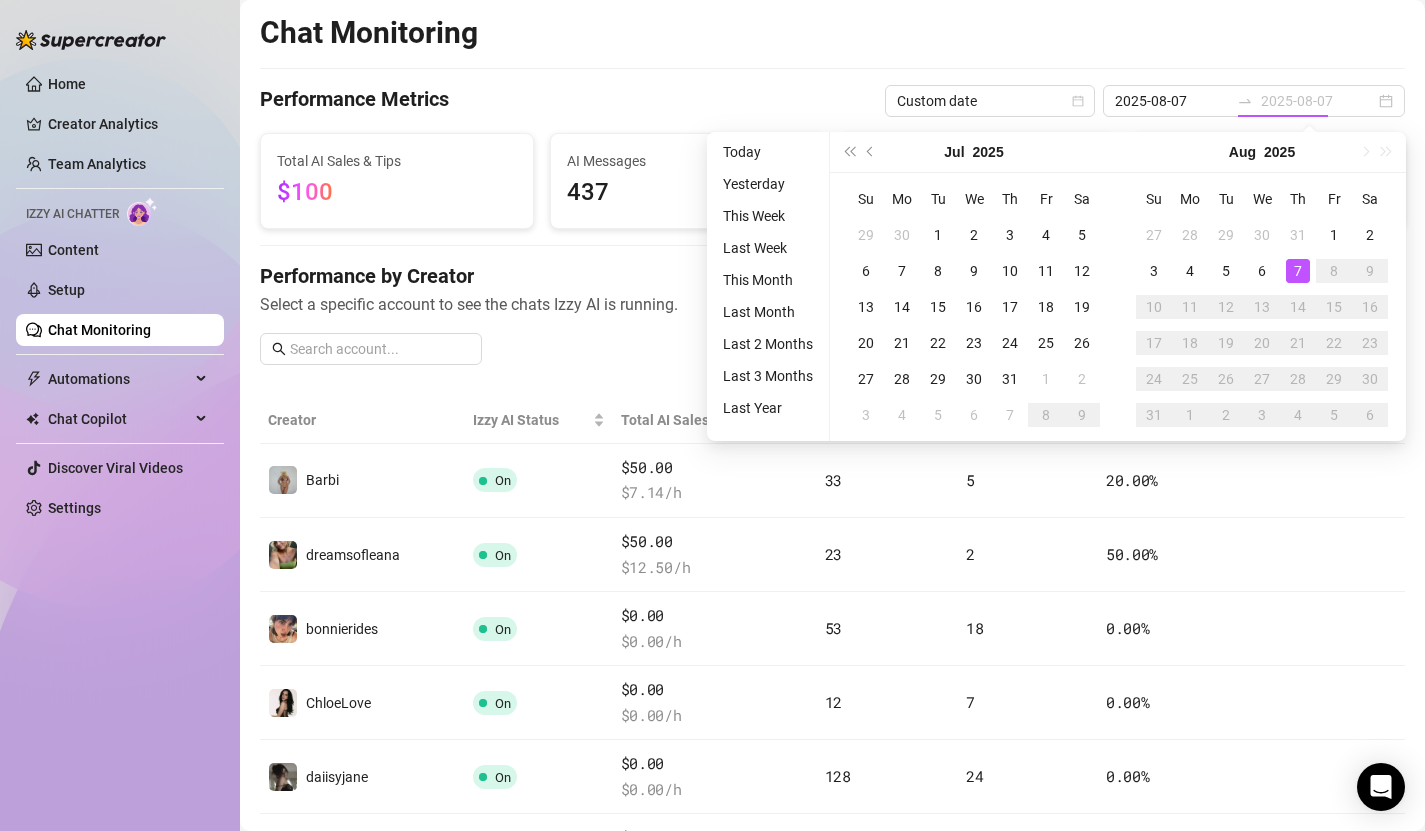 click on "7" at bounding box center [1298, 271] 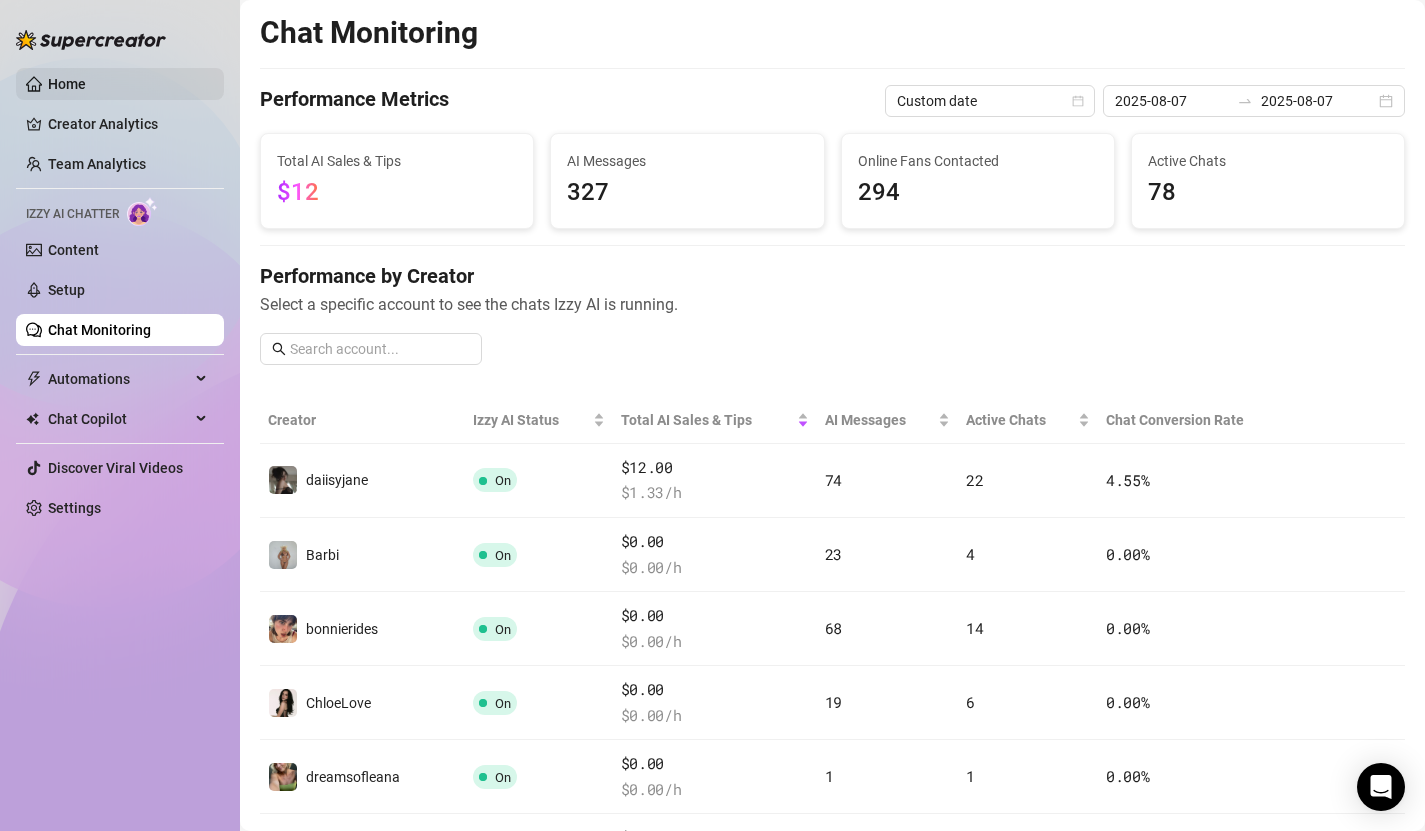 click on "Home" at bounding box center [67, 84] 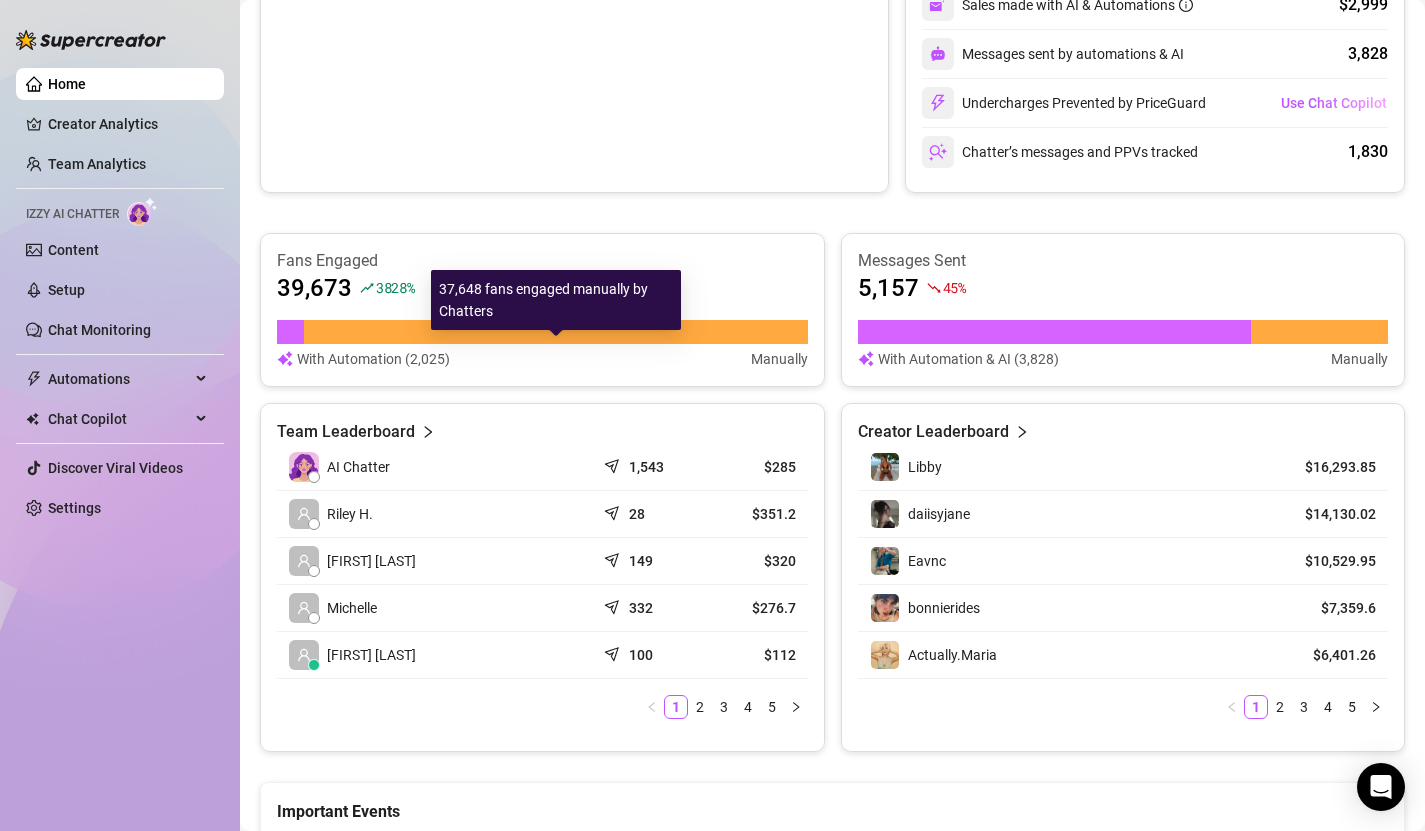 scroll, scrollTop: 617, scrollLeft: 0, axis: vertical 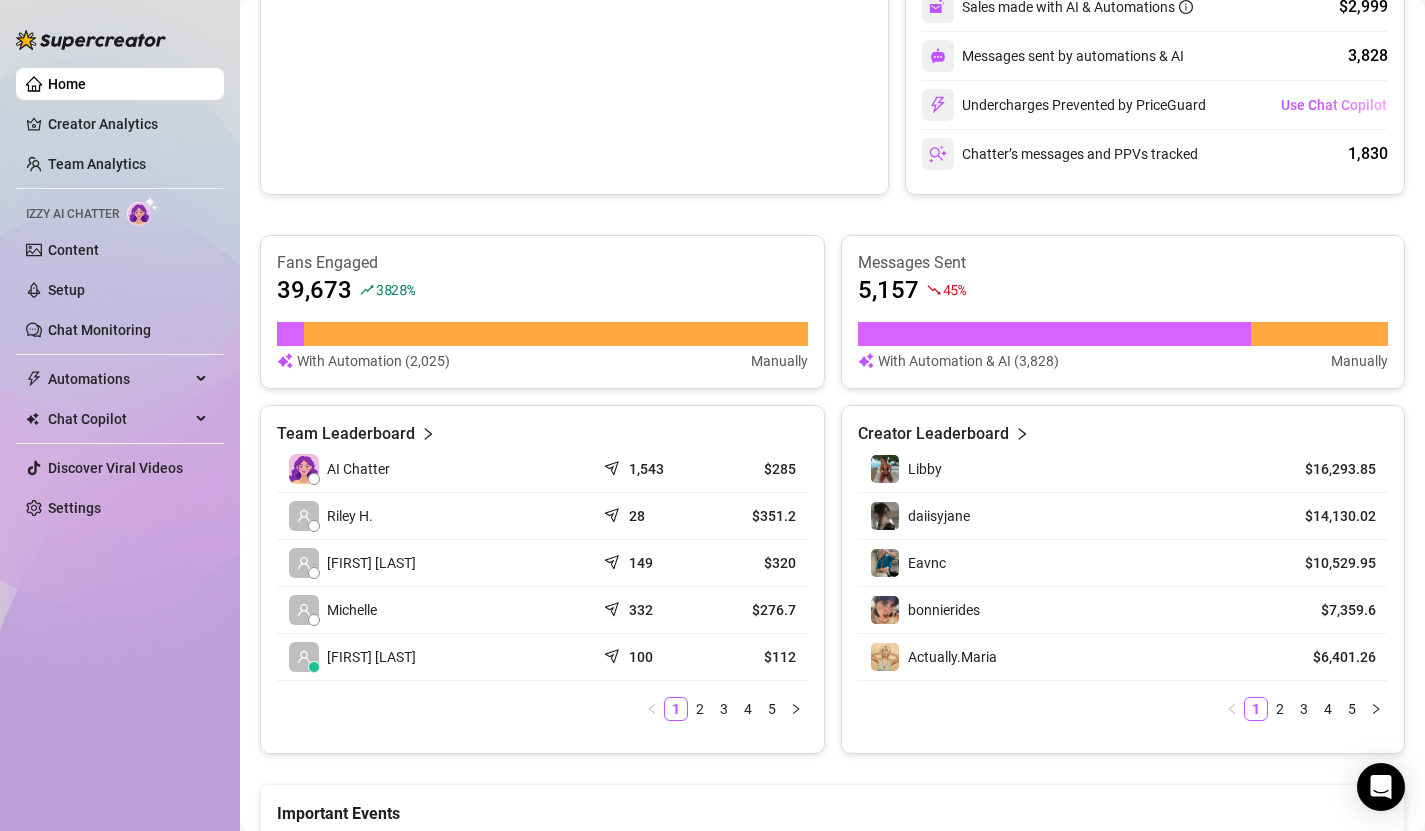 click on "Home" at bounding box center (67, 84) 